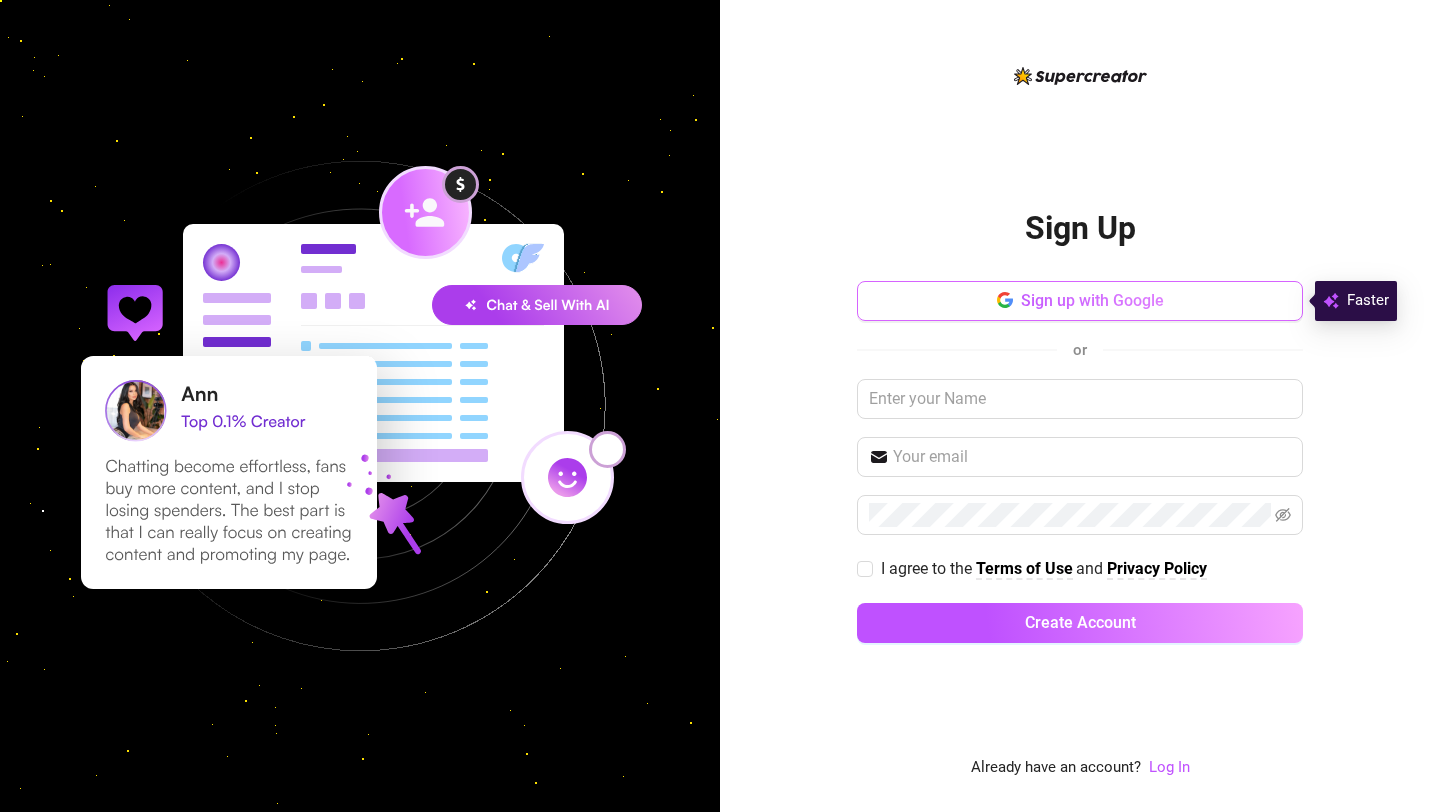 scroll, scrollTop: 0, scrollLeft: 0, axis: both 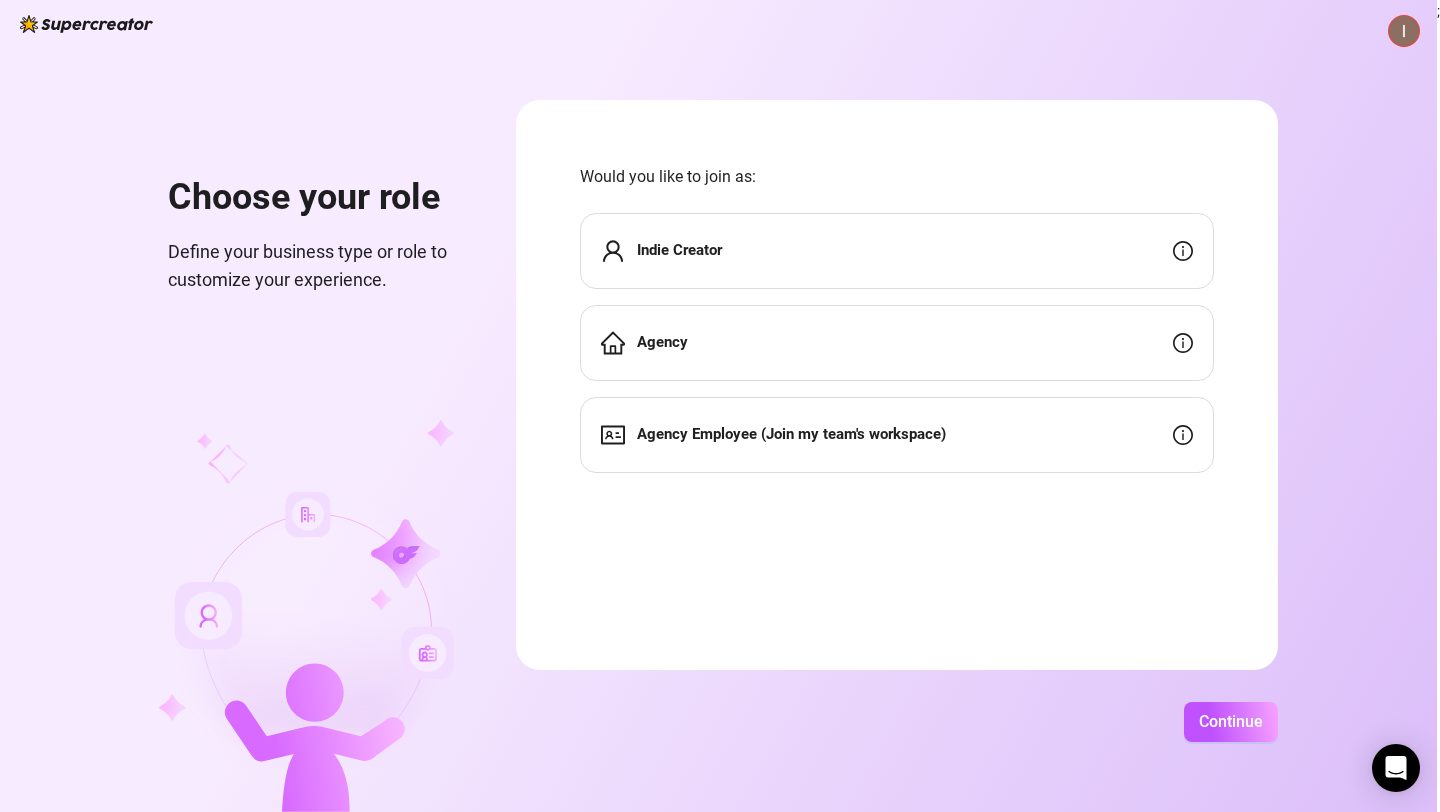 click on "Indie Creator" at bounding box center (897, 251) 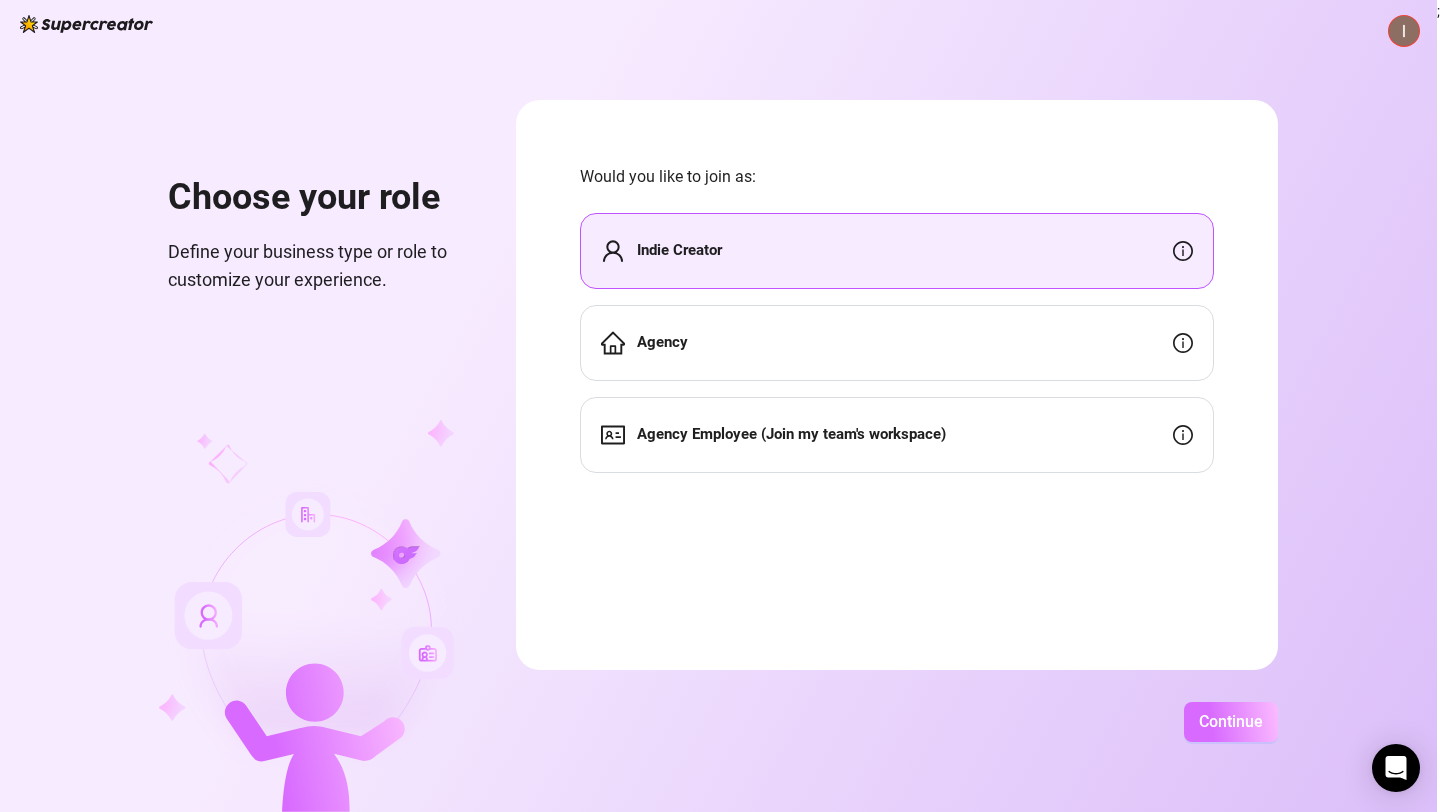 click on "Continue" at bounding box center [1231, 722] 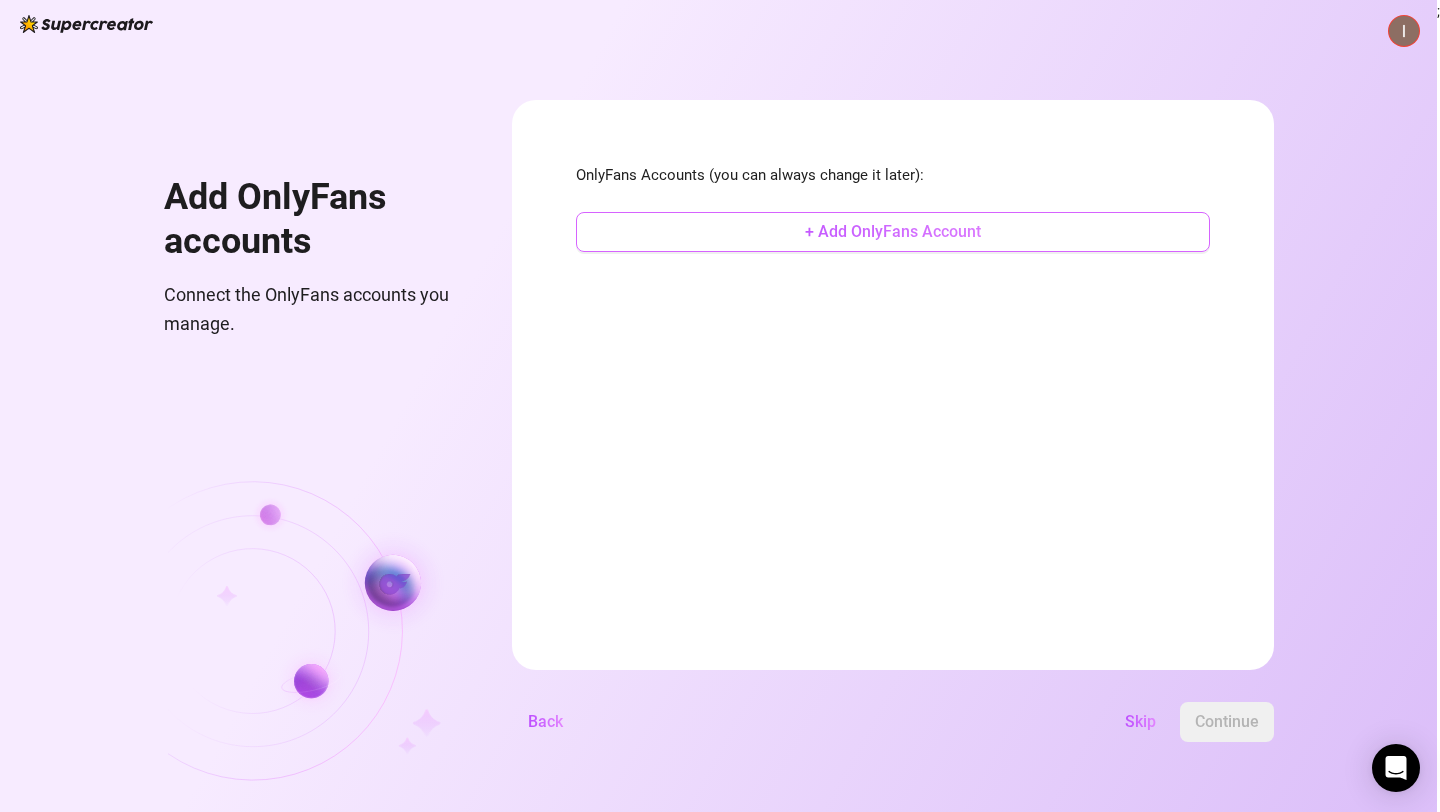 click on "+ Add OnlyFans Account" at bounding box center (893, 232) 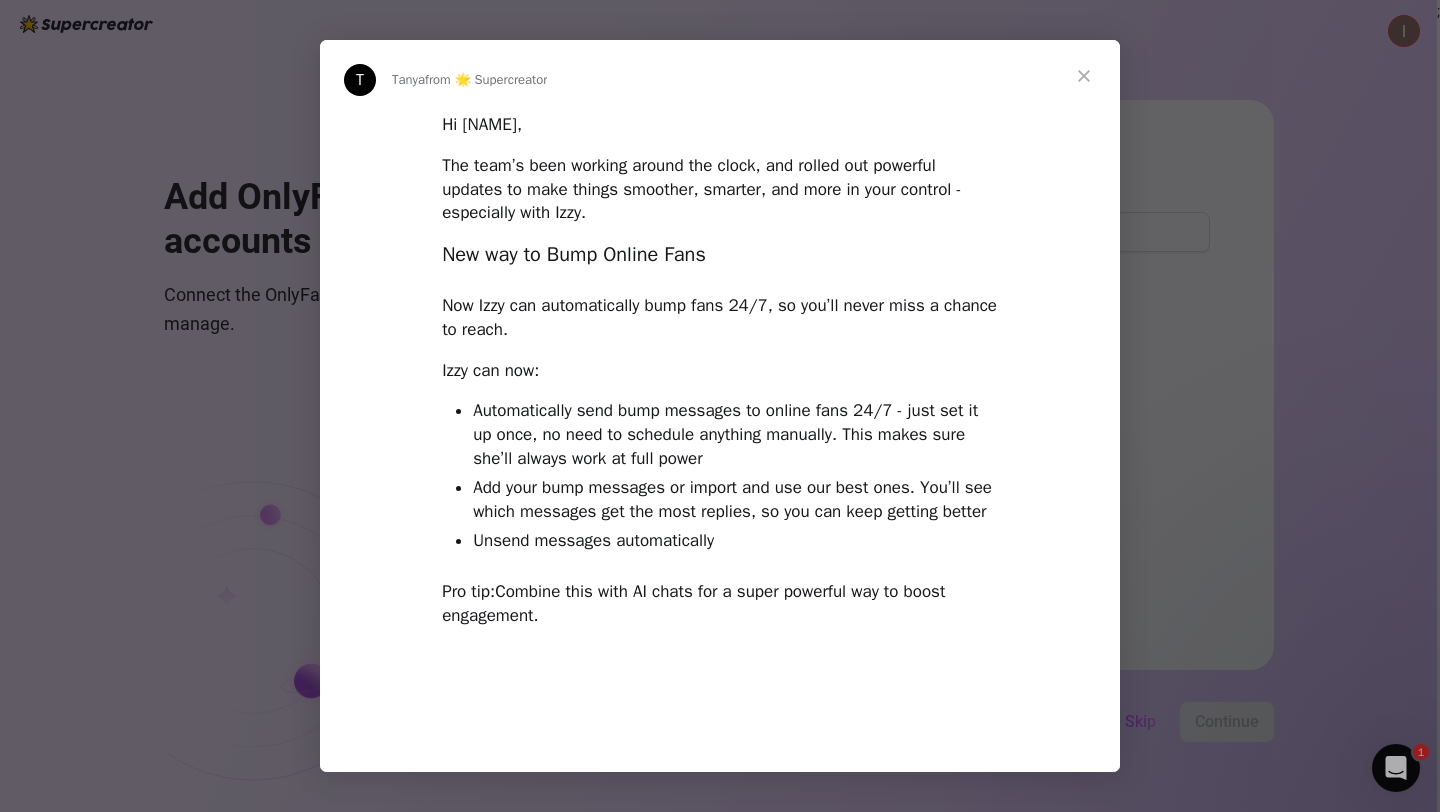 scroll, scrollTop: 0, scrollLeft: 0, axis: both 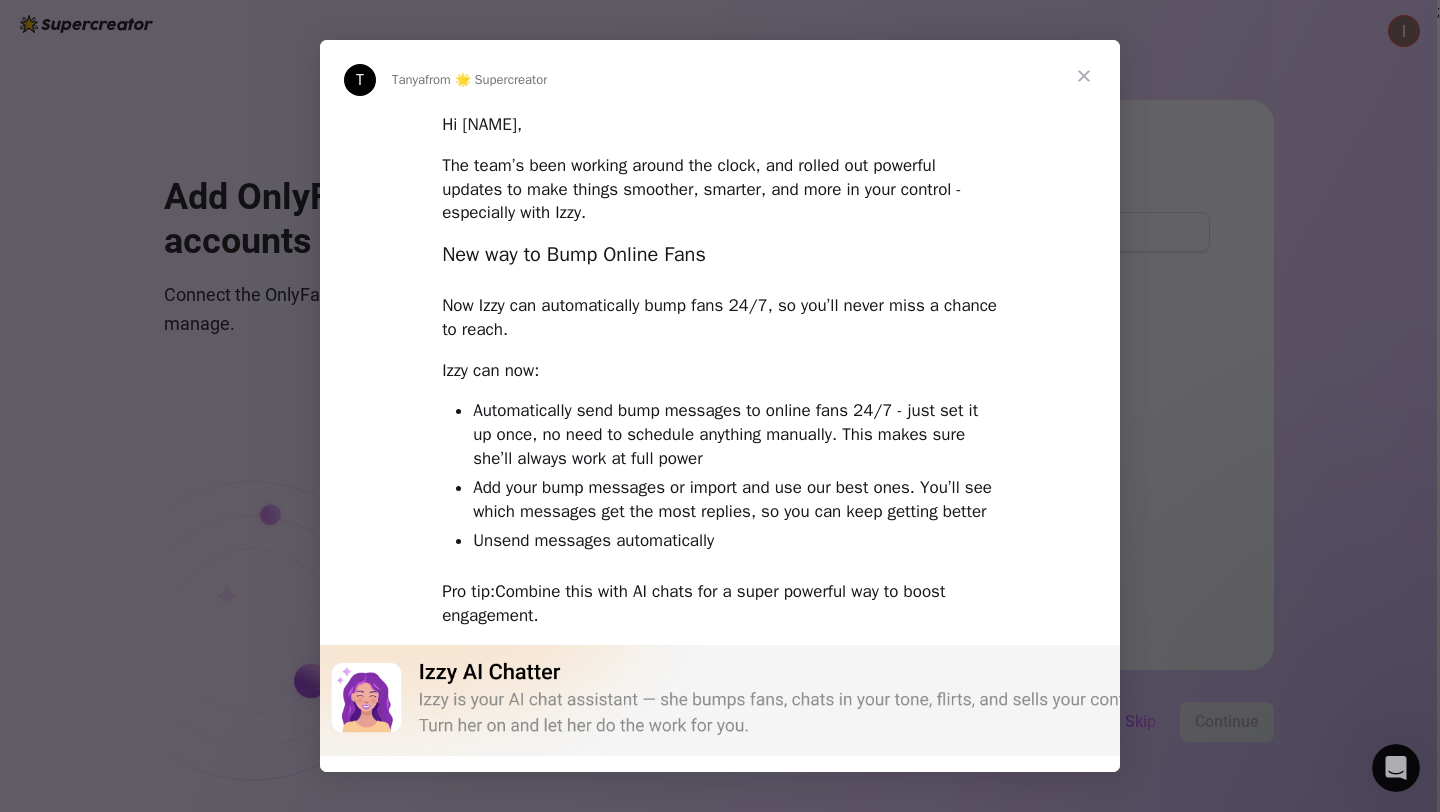 click at bounding box center [1084, 76] 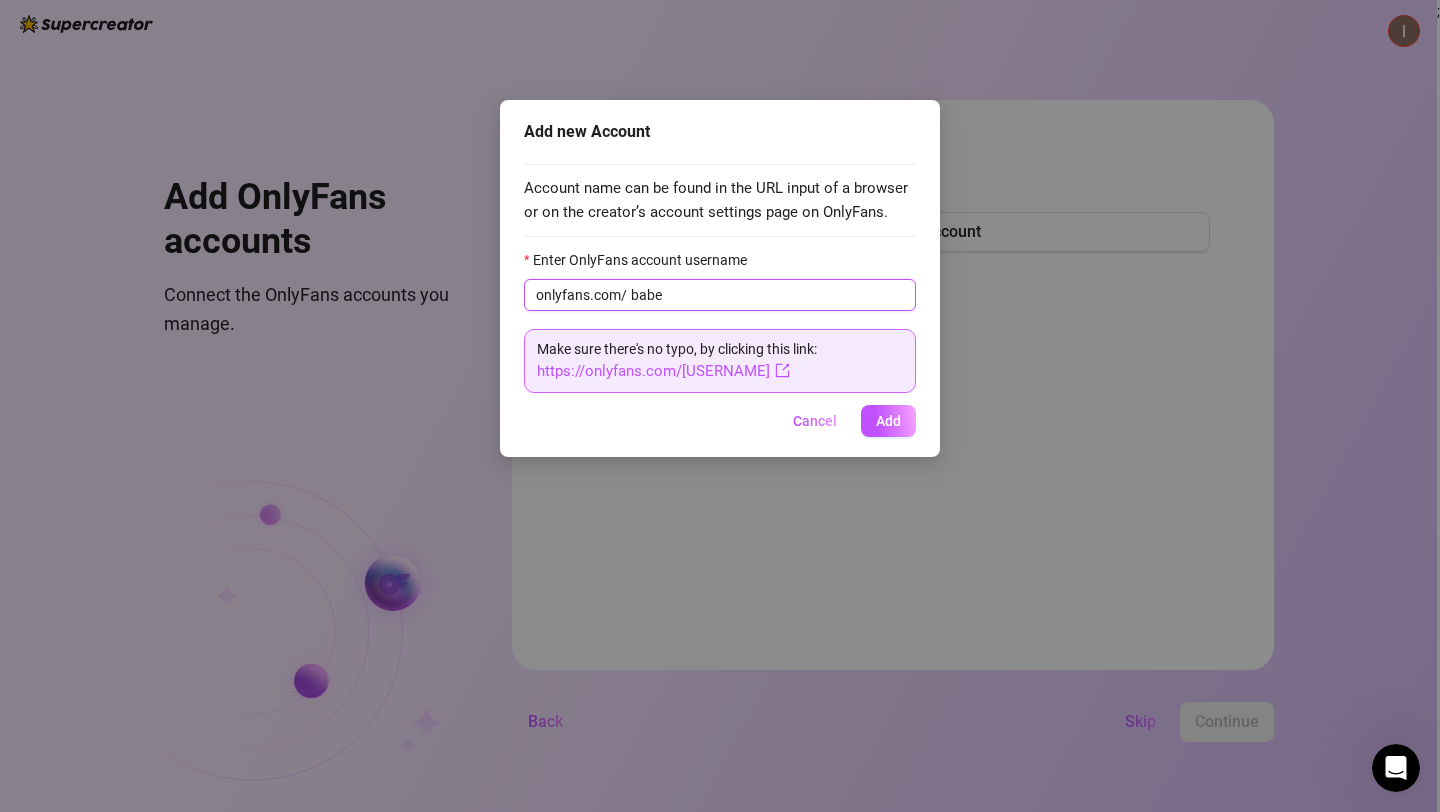 click on "babe" at bounding box center (767, 295) 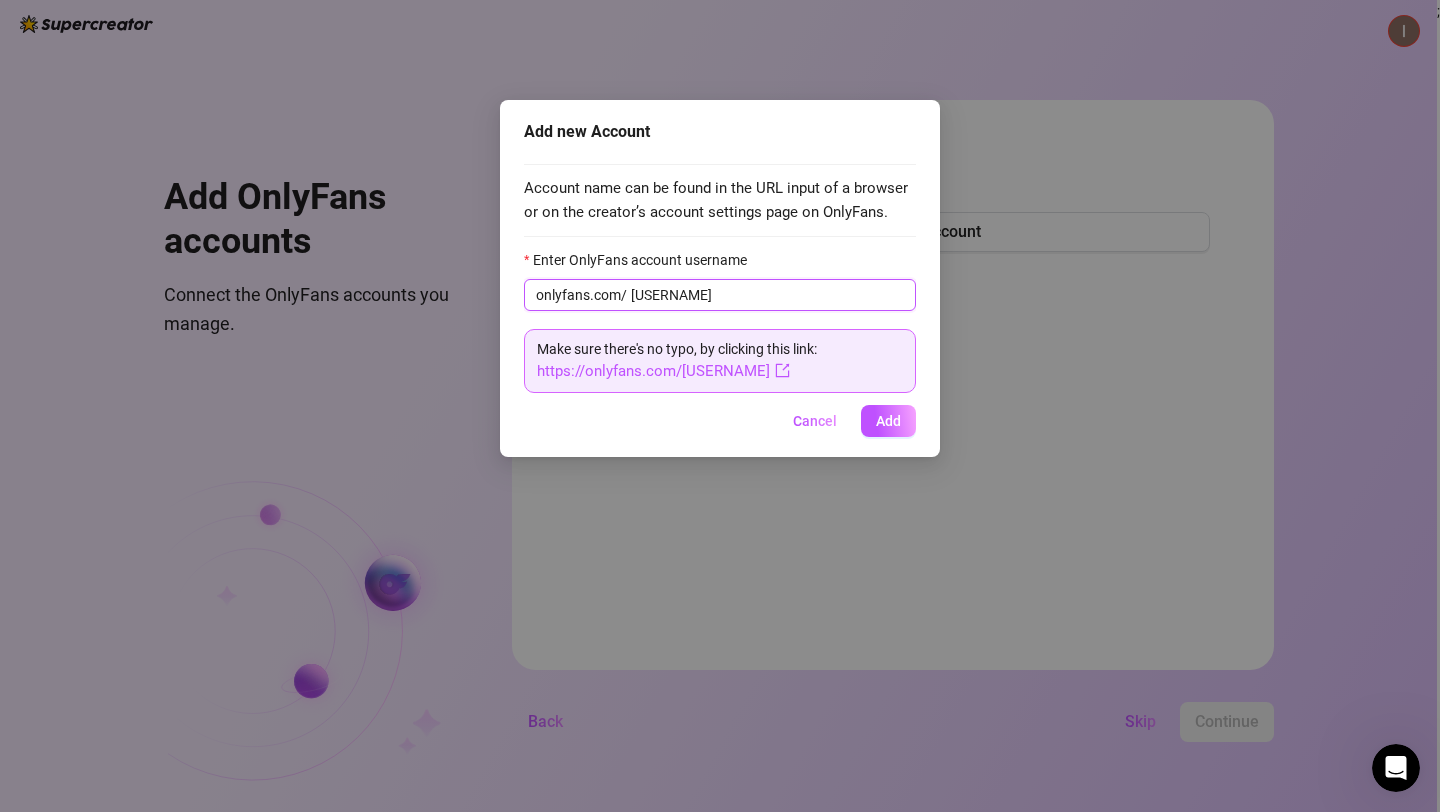 click on "[USERNAME]" at bounding box center (767, 295) 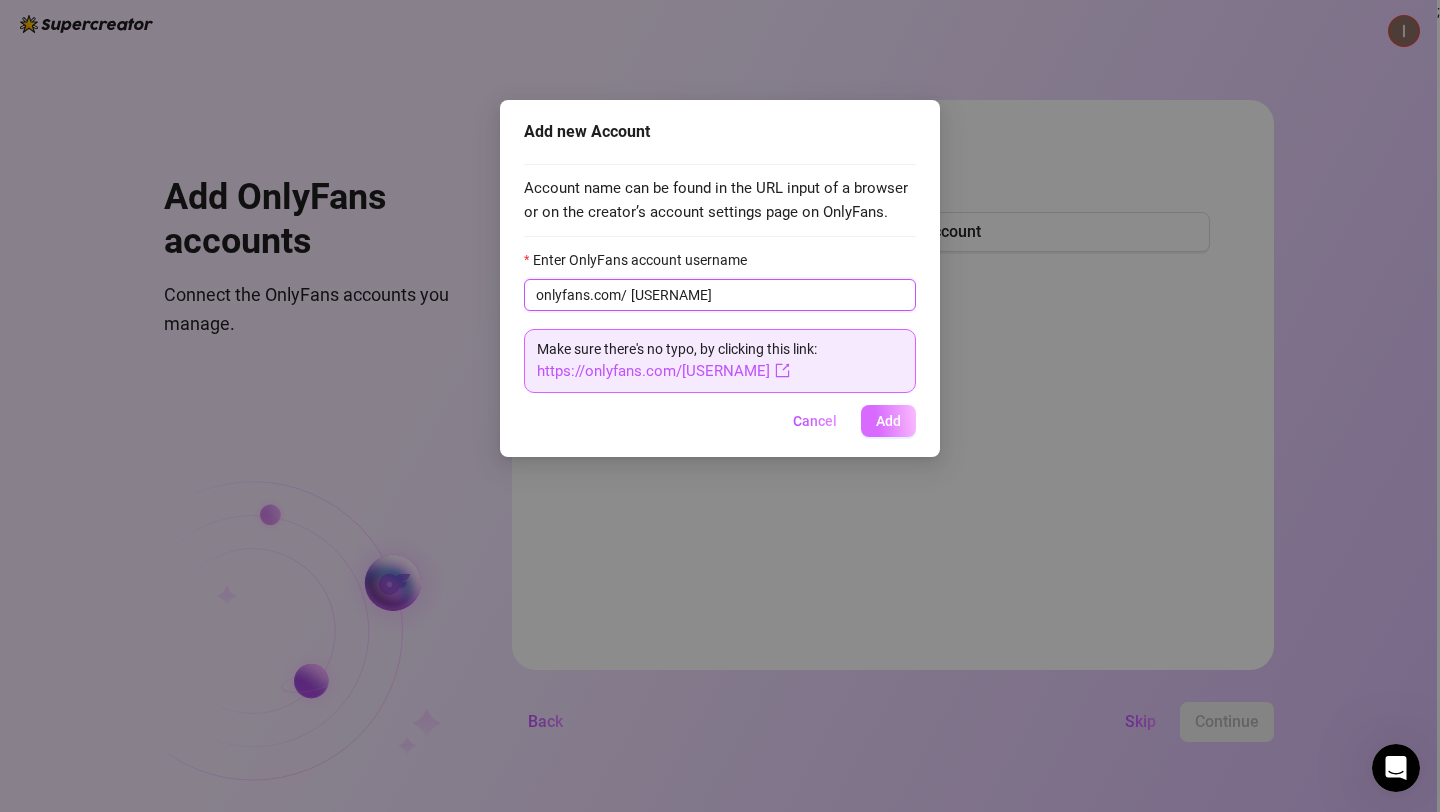 type on "[USERNAME]" 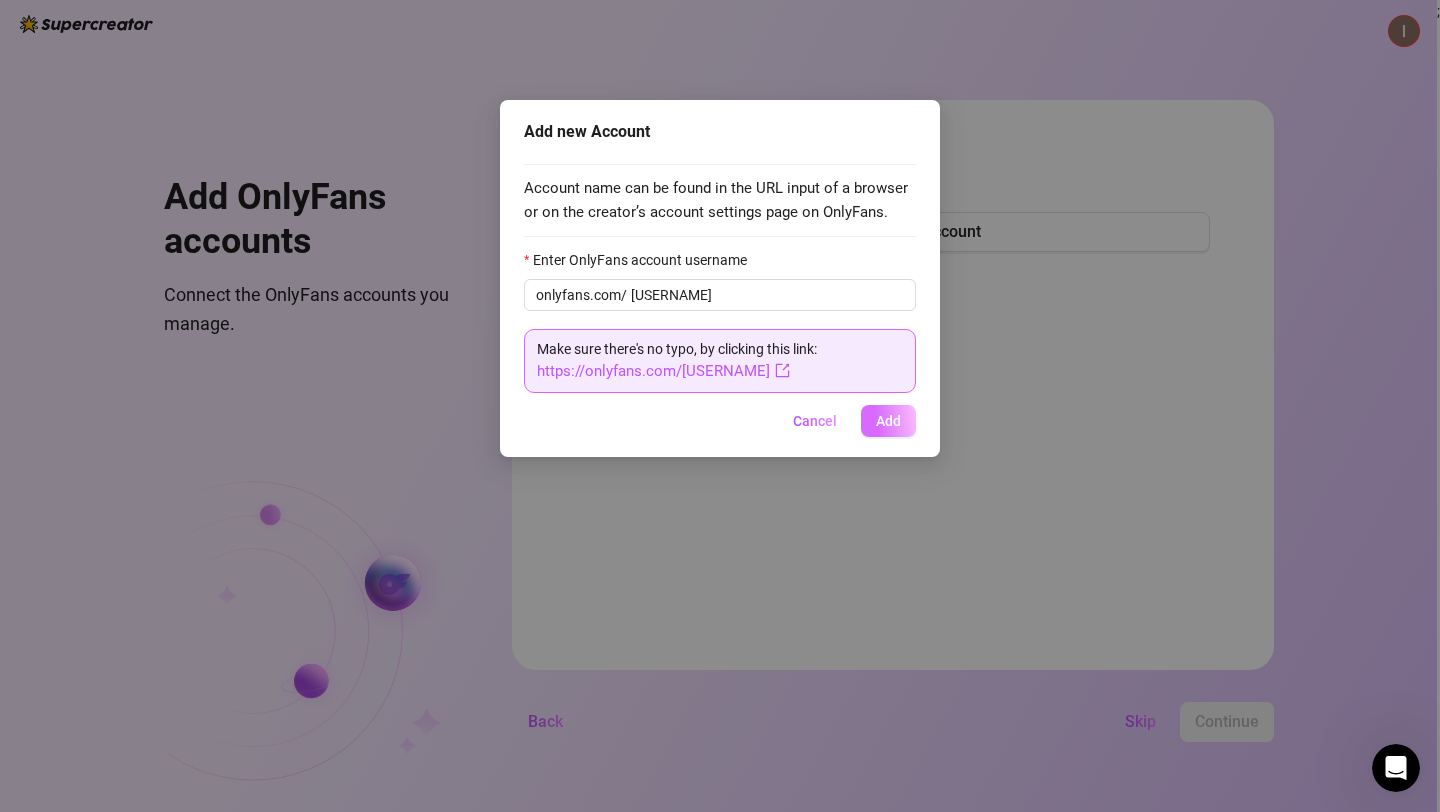 click on "Add" at bounding box center [888, 421] 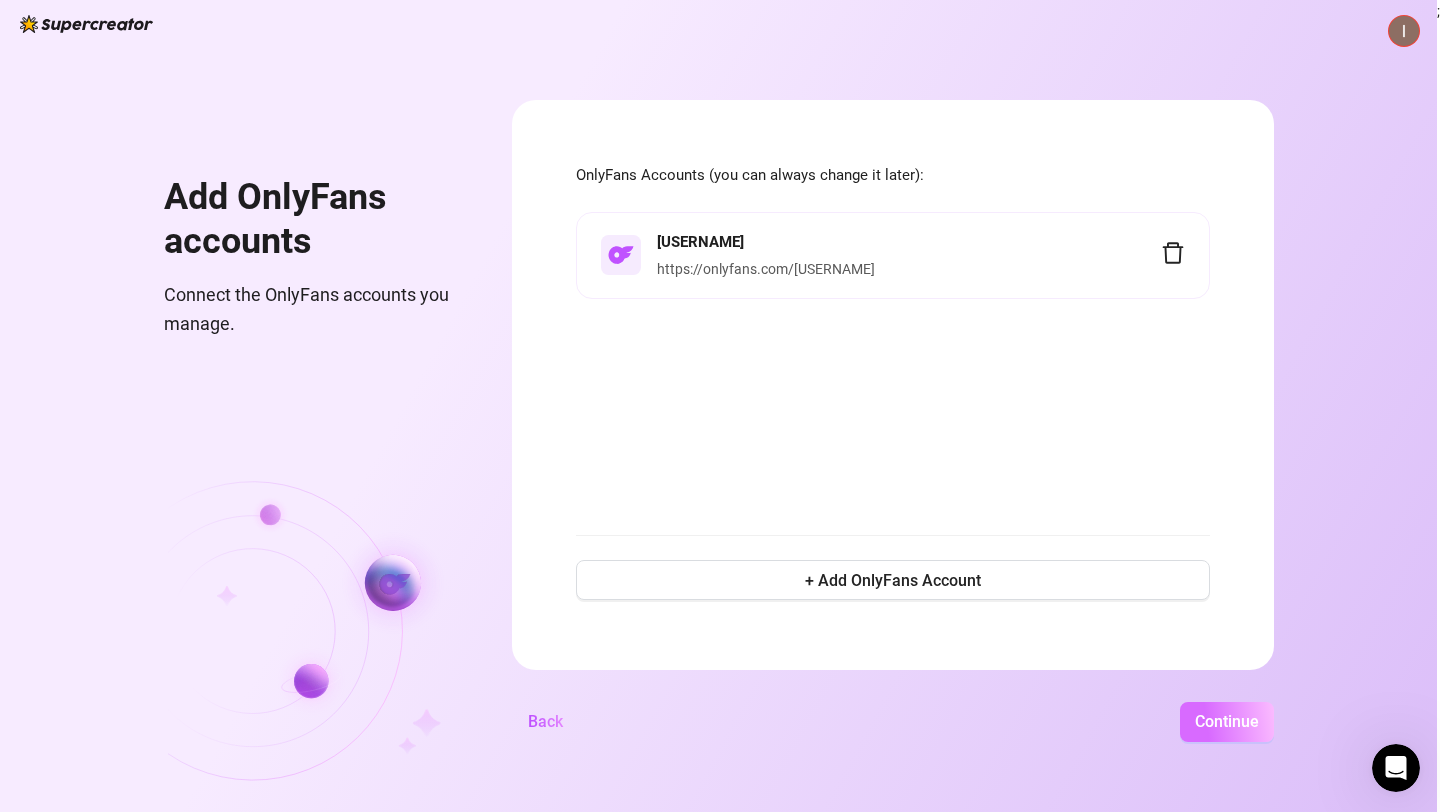 click on "Continue" at bounding box center [1227, 721] 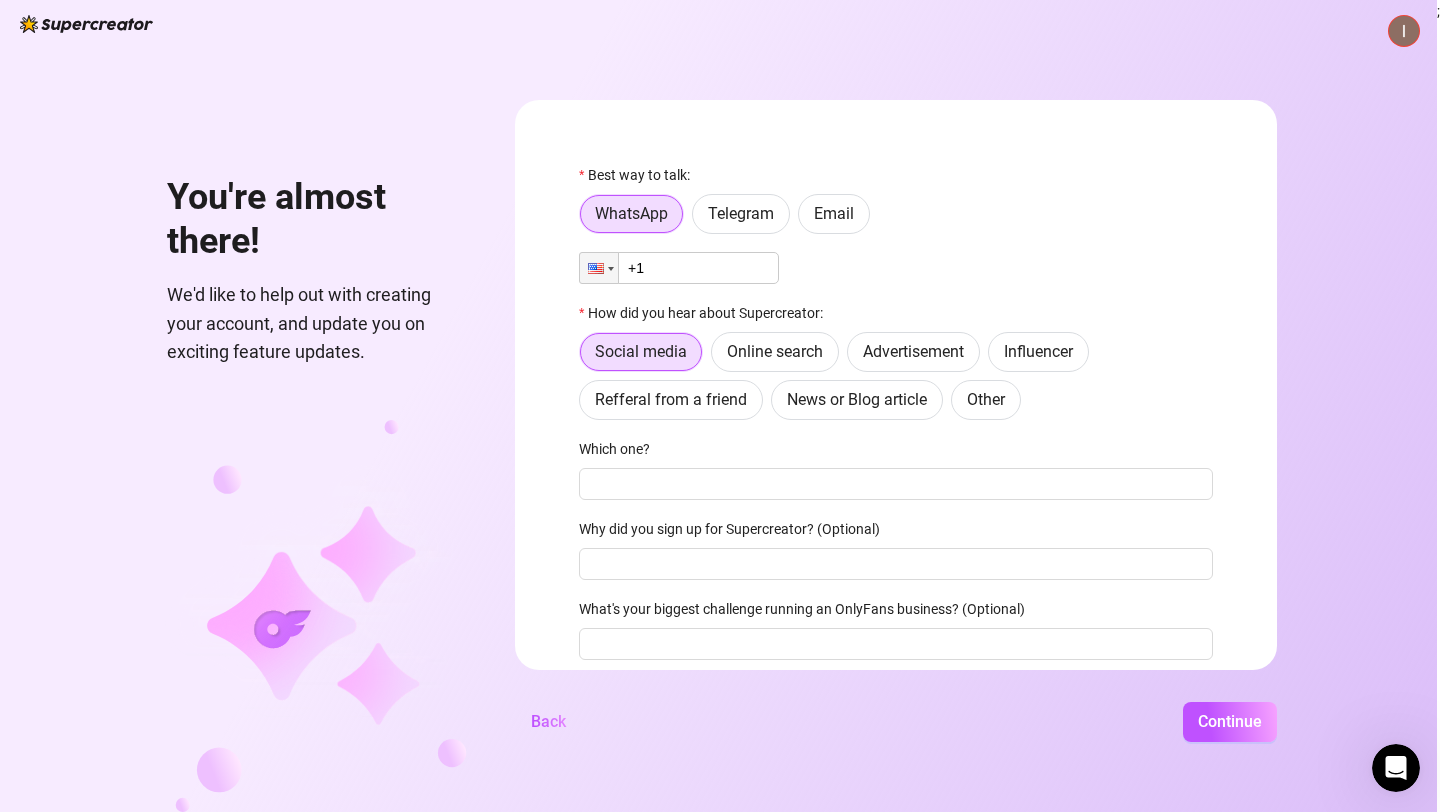 click on "+1" at bounding box center [679, 268] 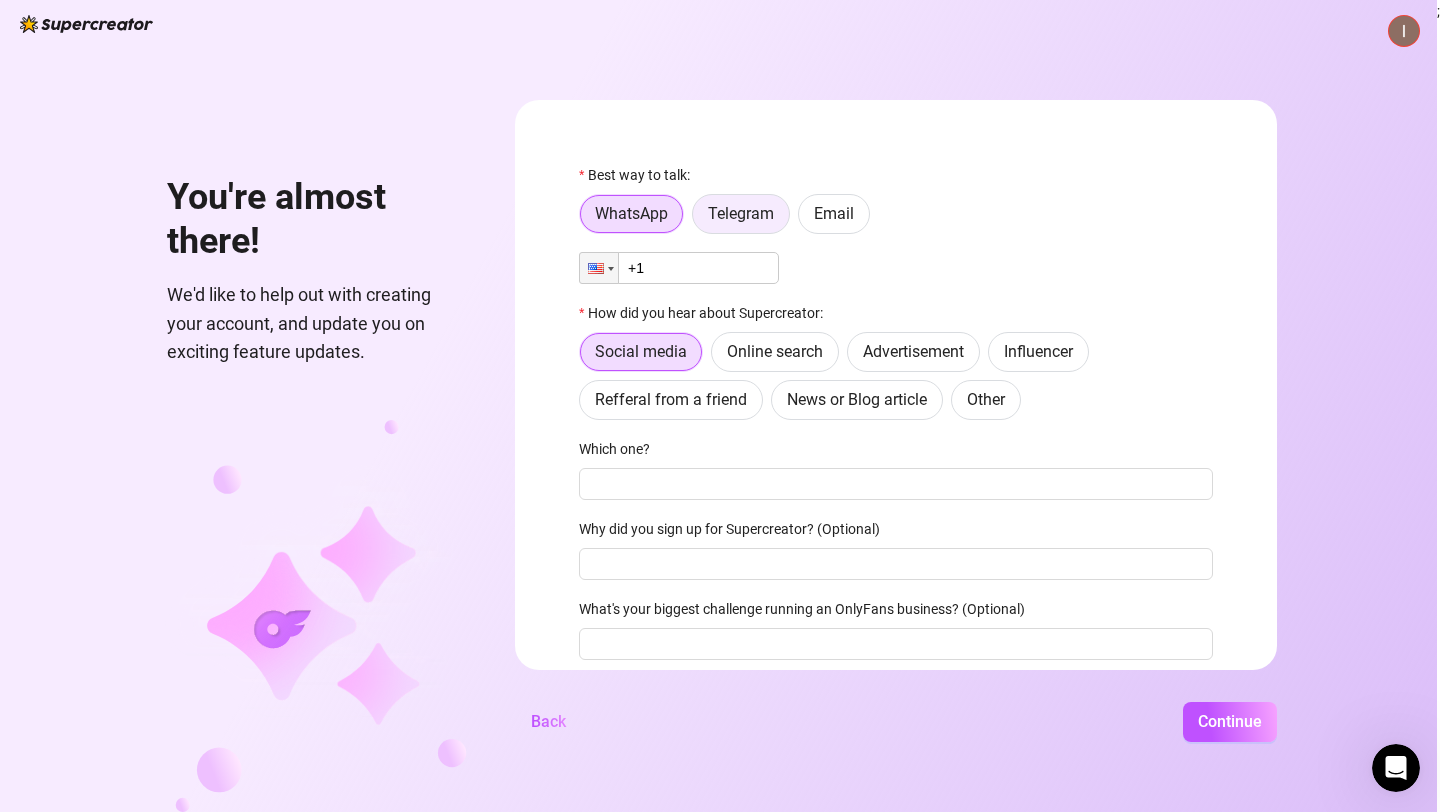 click on "Telegram" at bounding box center [741, 214] 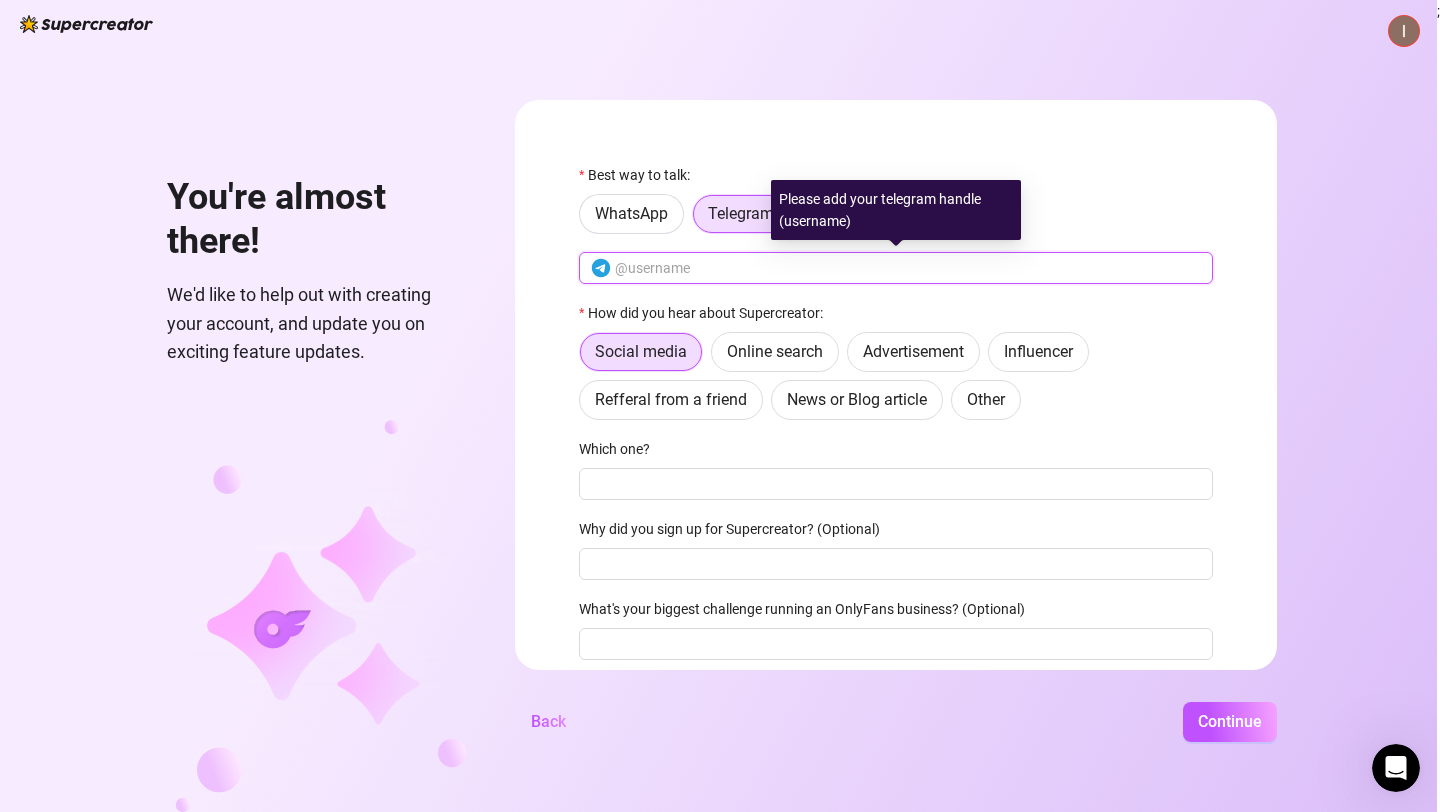 click at bounding box center [908, 268] 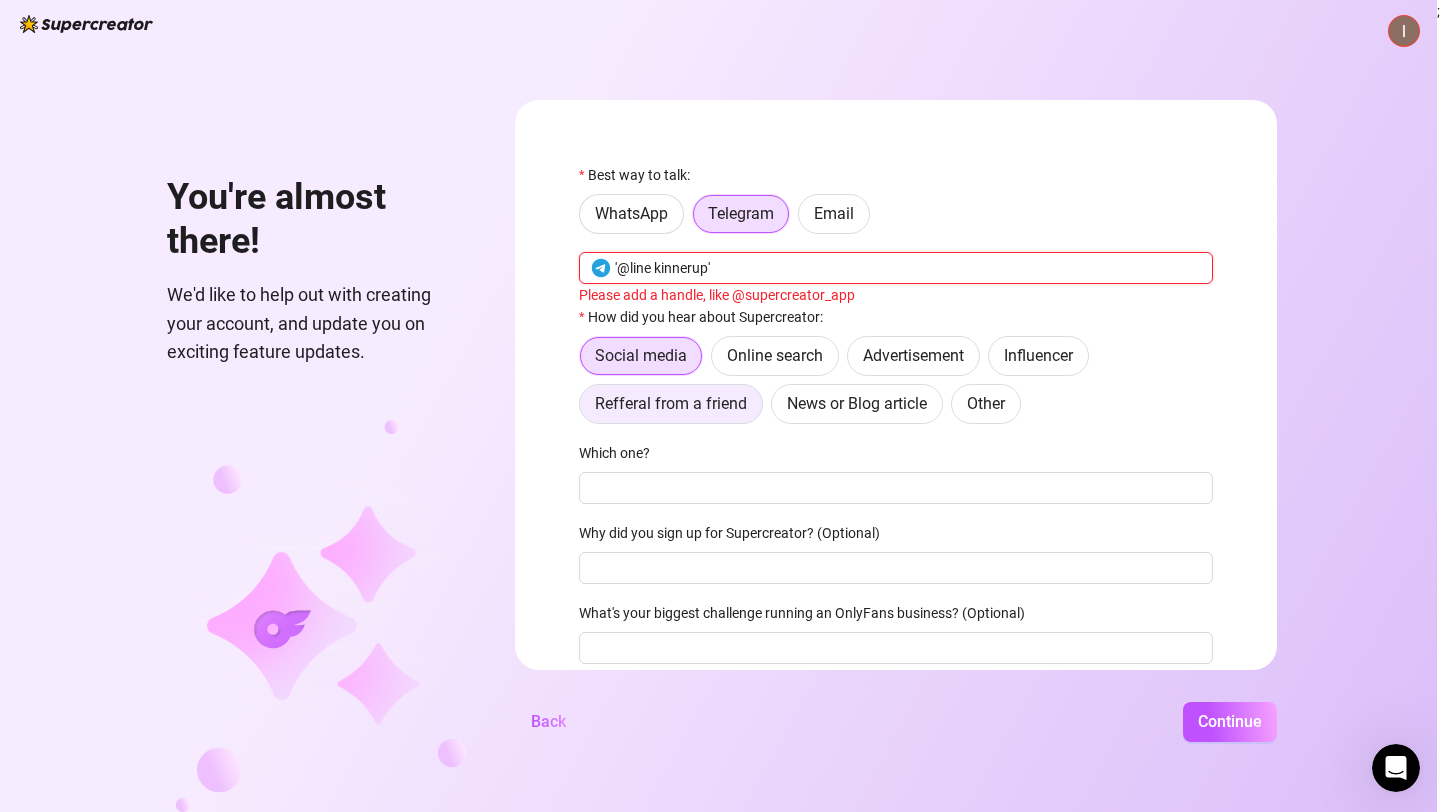 type on "'@line kinnerup'" 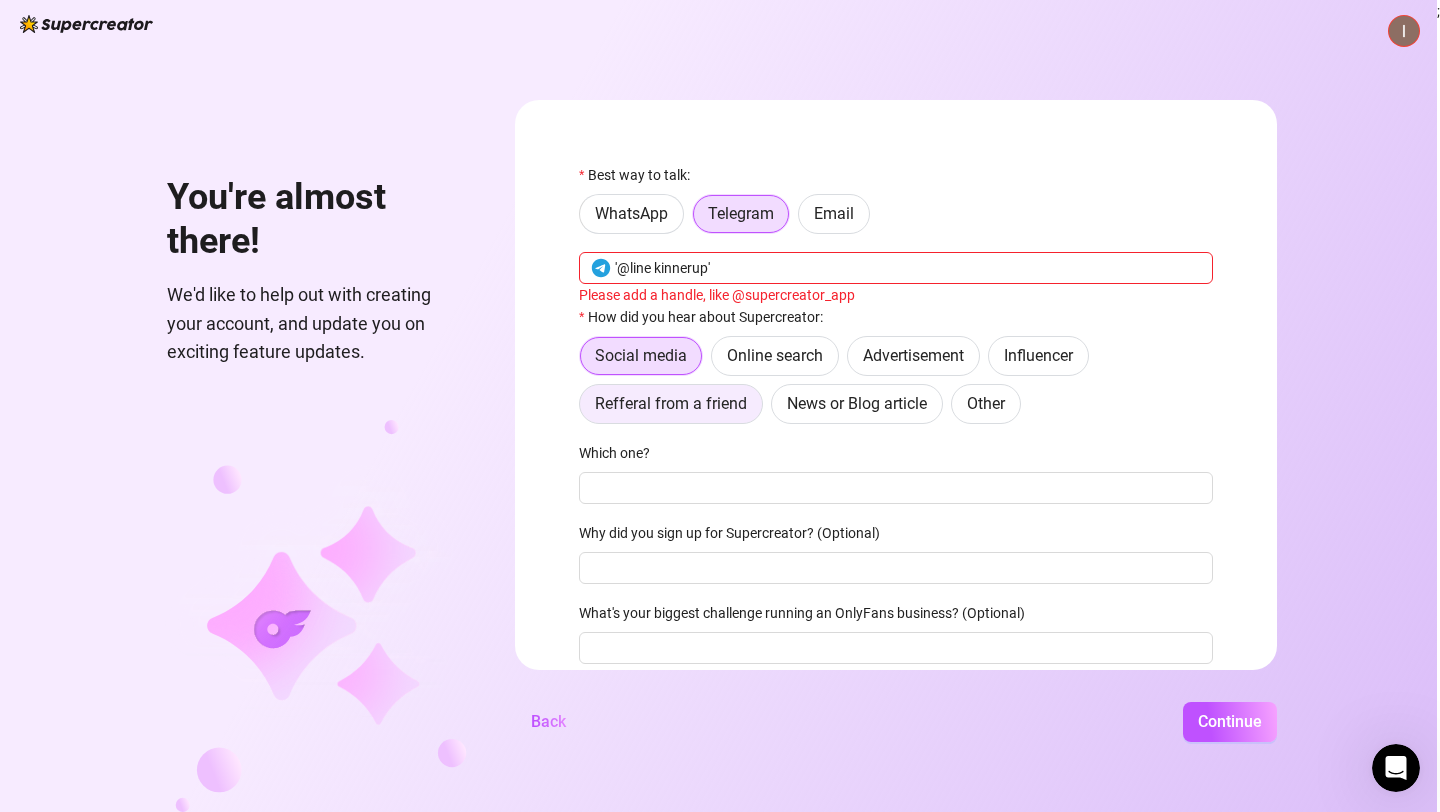 click on "Refferal from a friend" at bounding box center (671, 403) 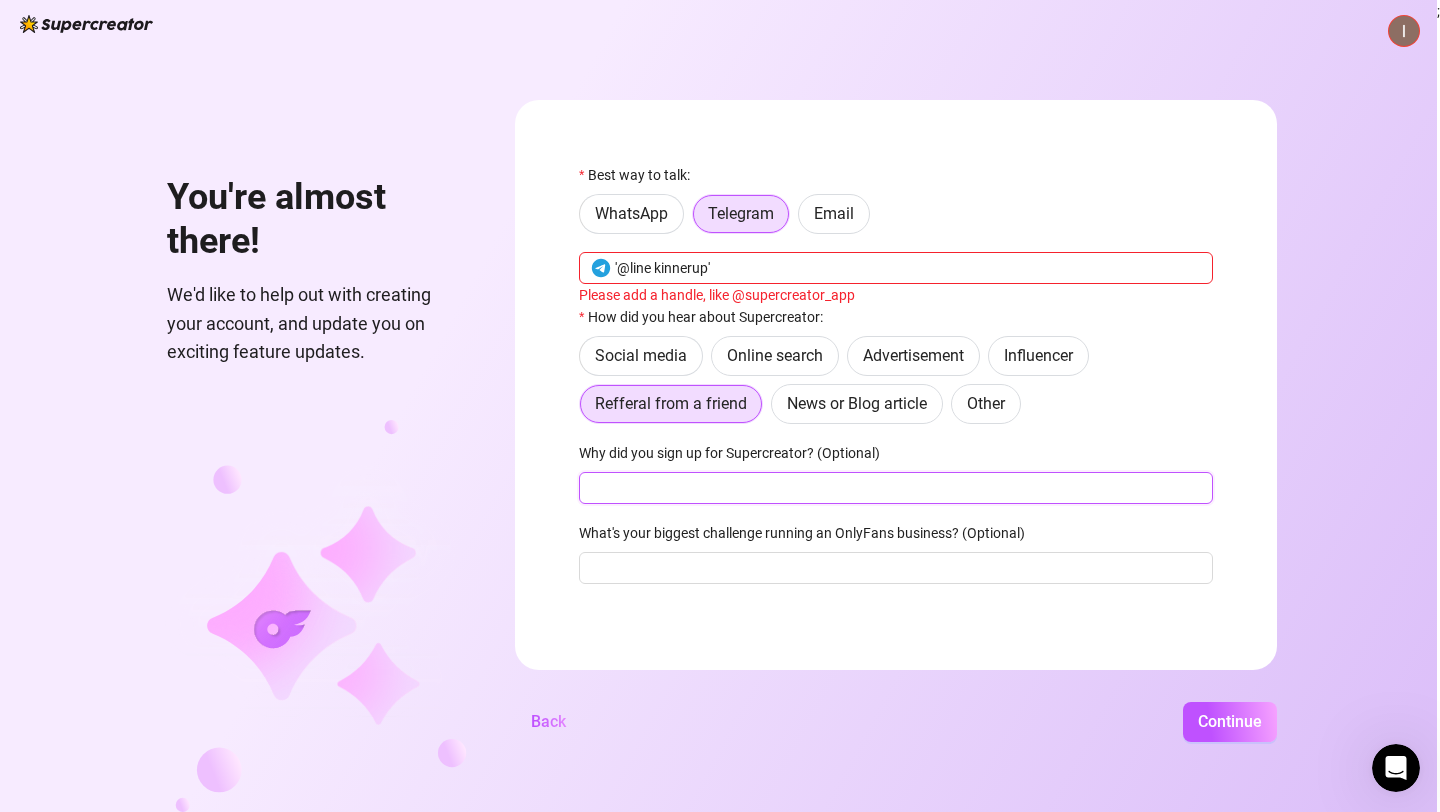 click on "Why did you sign up for Supercreator? (Optional)" at bounding box center [896, 488] 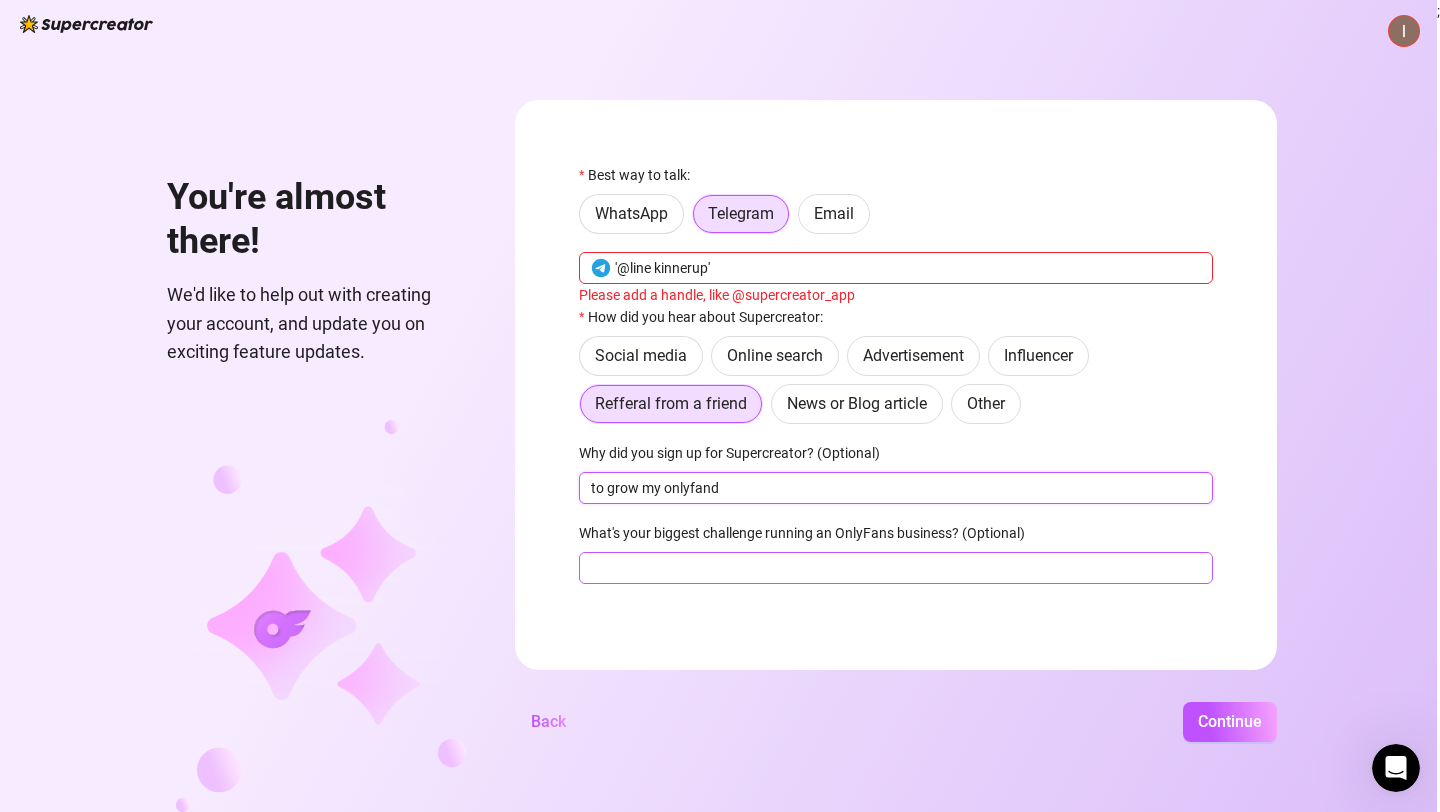 type on "to grow my onlyfand" 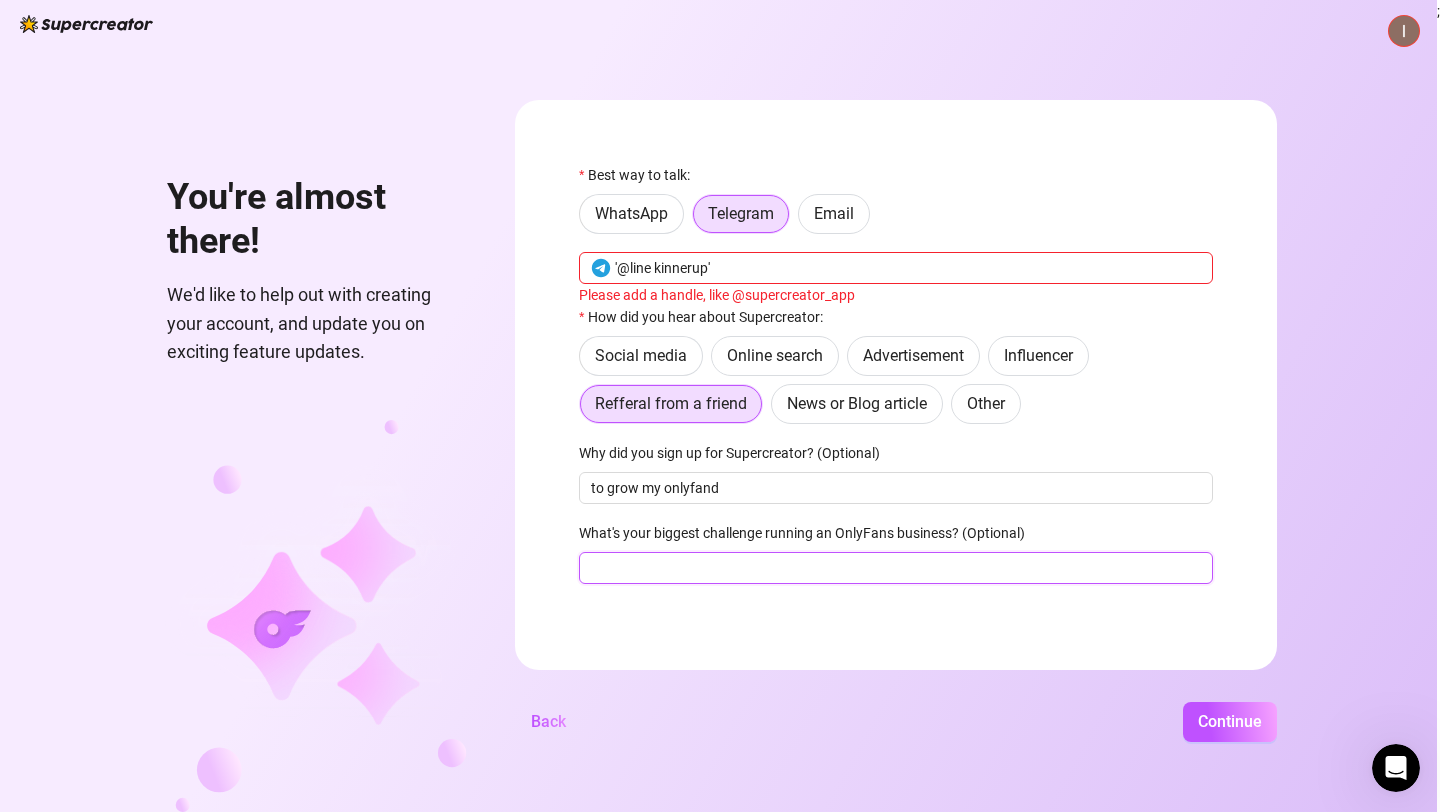 click on "What's your biggest challenge running an OnlyFans business? (Optional)" at bounding box center (896, 568) 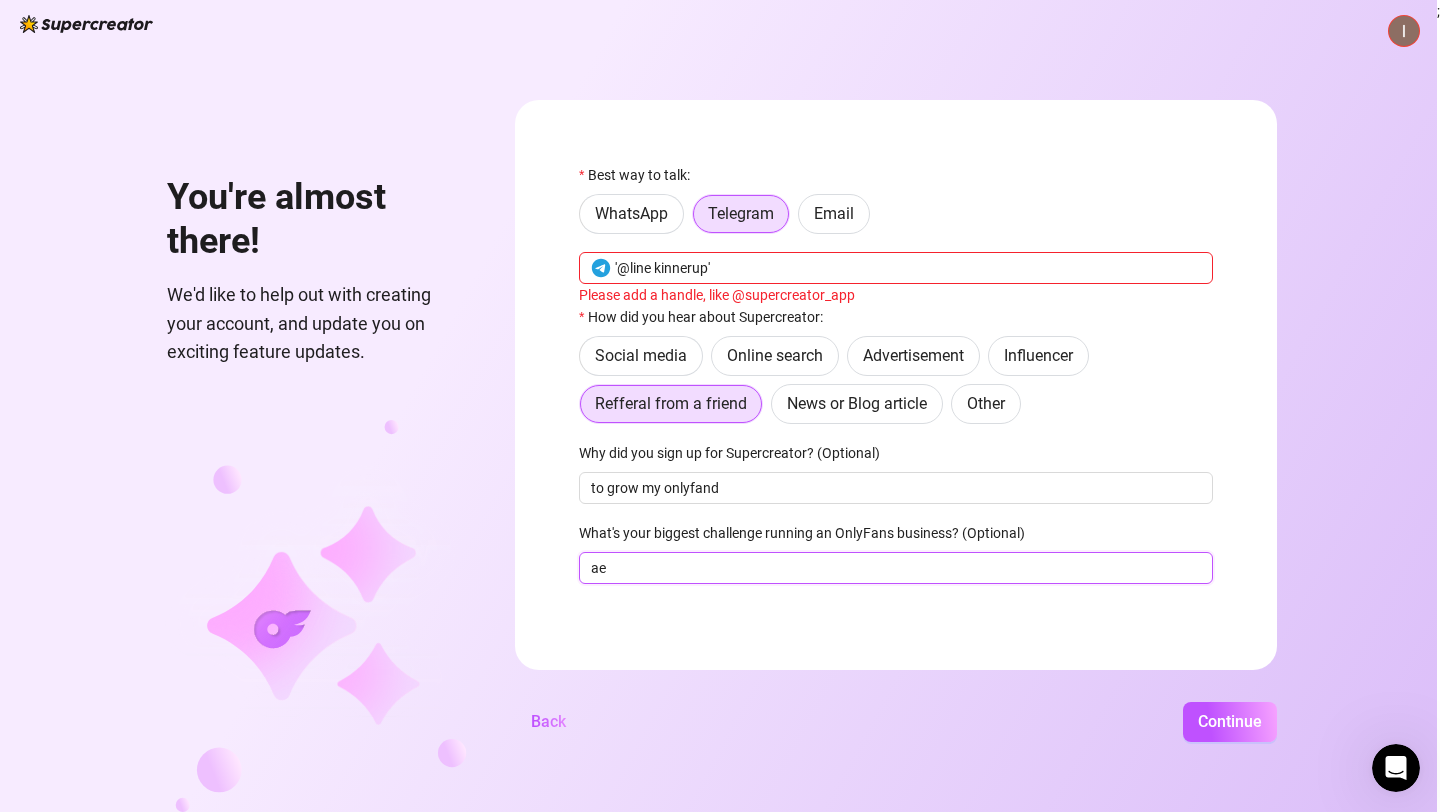 type on "a" 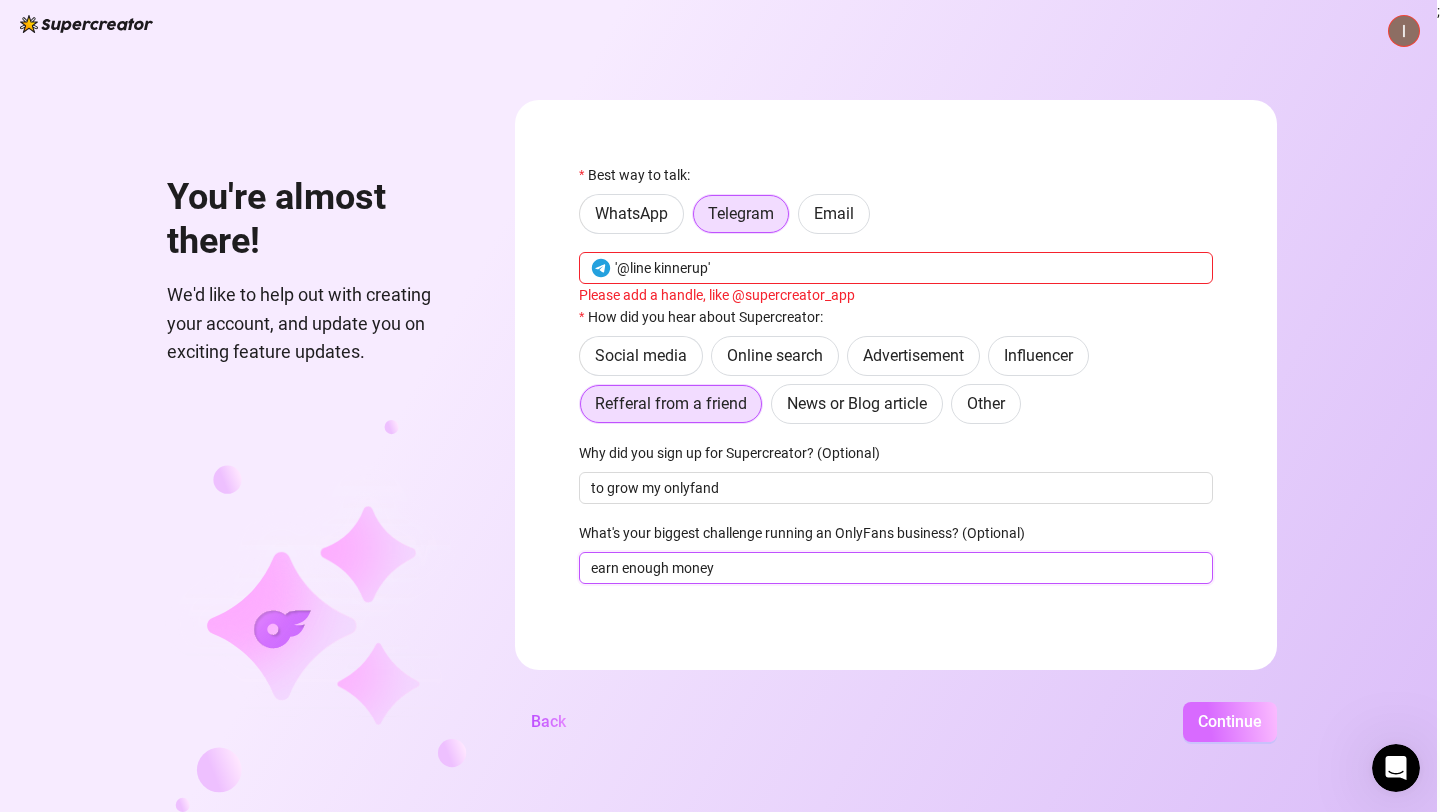 type on "earn enough money" 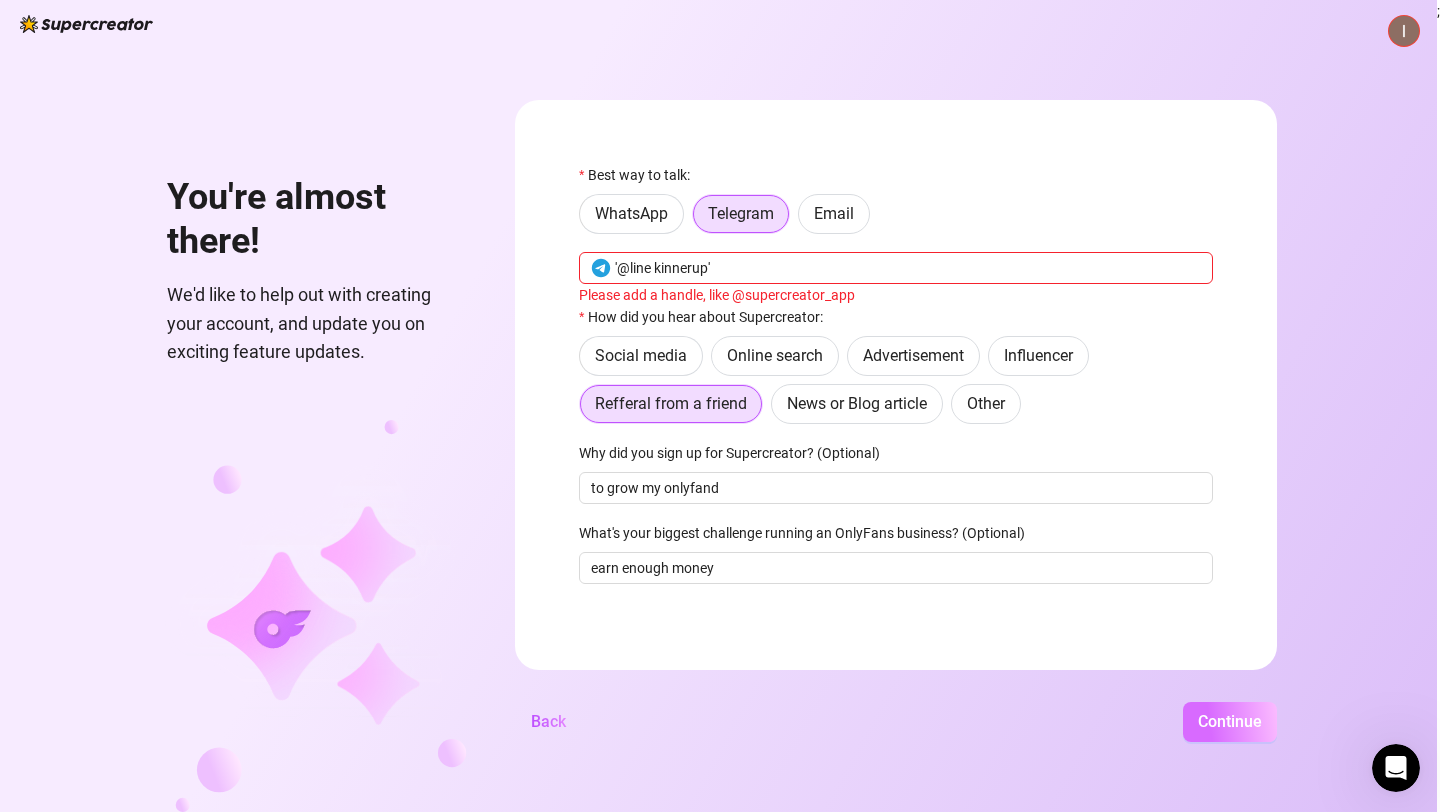 click on "Continue" at bounding box center (1230, 722) 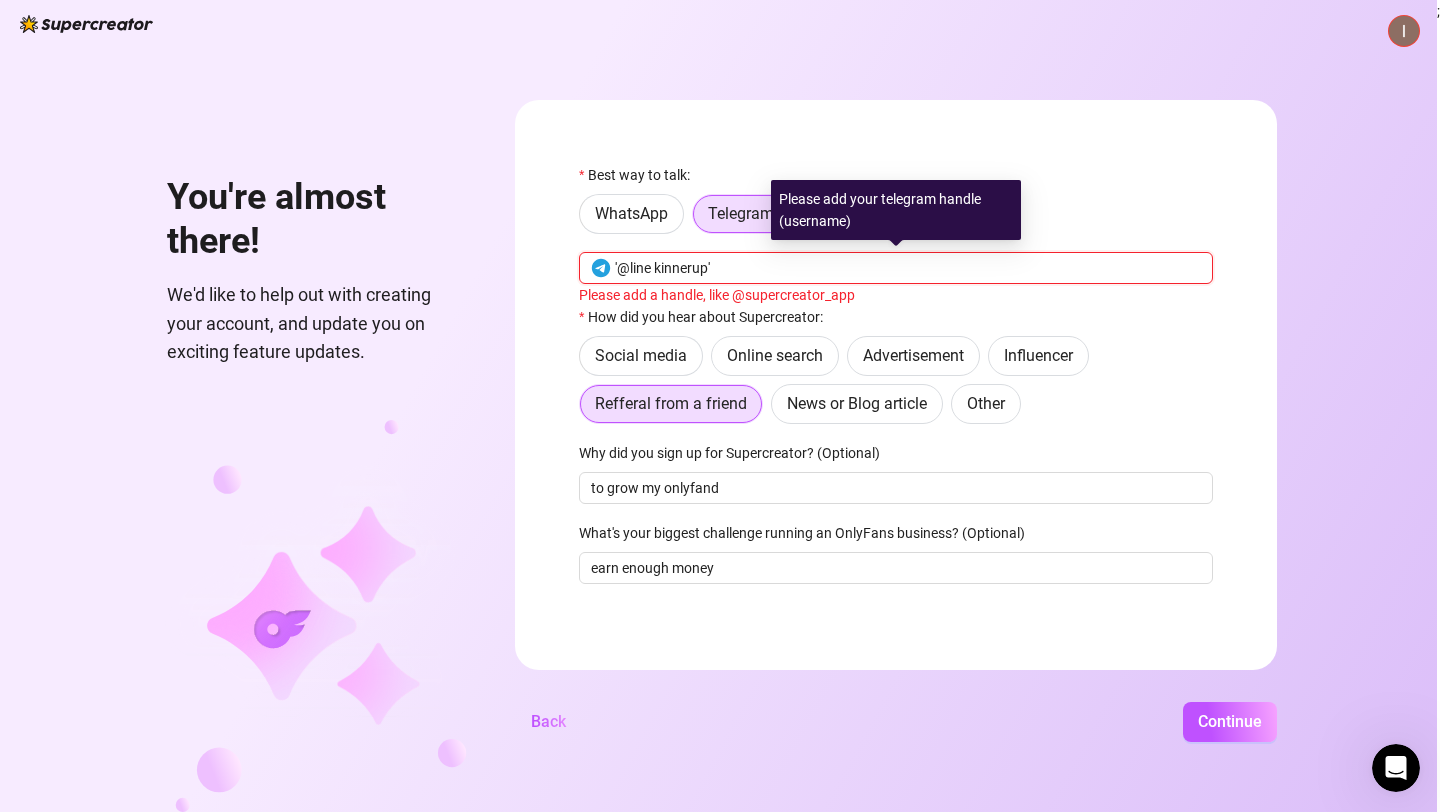 click on "'@line kinnerup'" at bounding box center [908, 268] 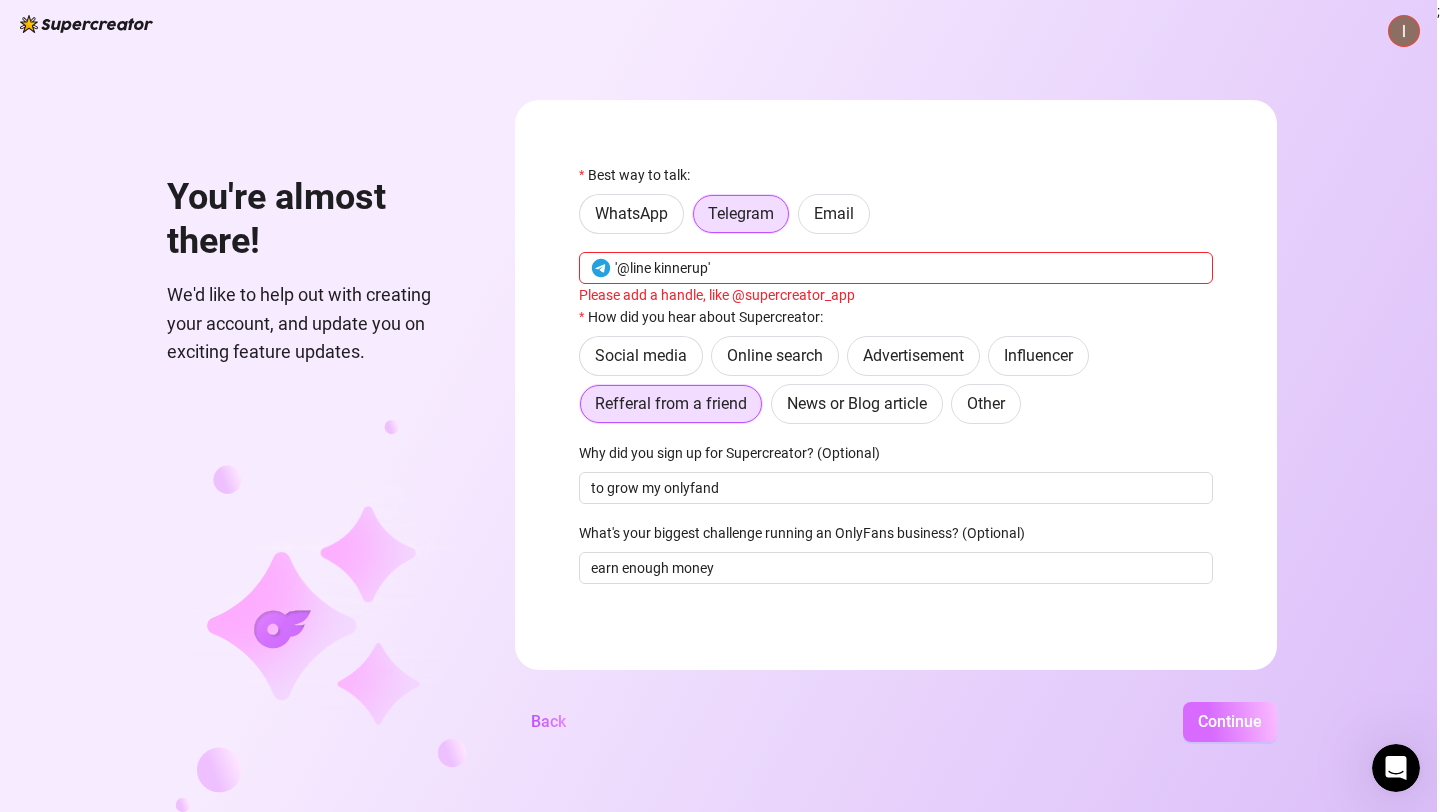 click on "Continue" at bounding box center [1230, 721] 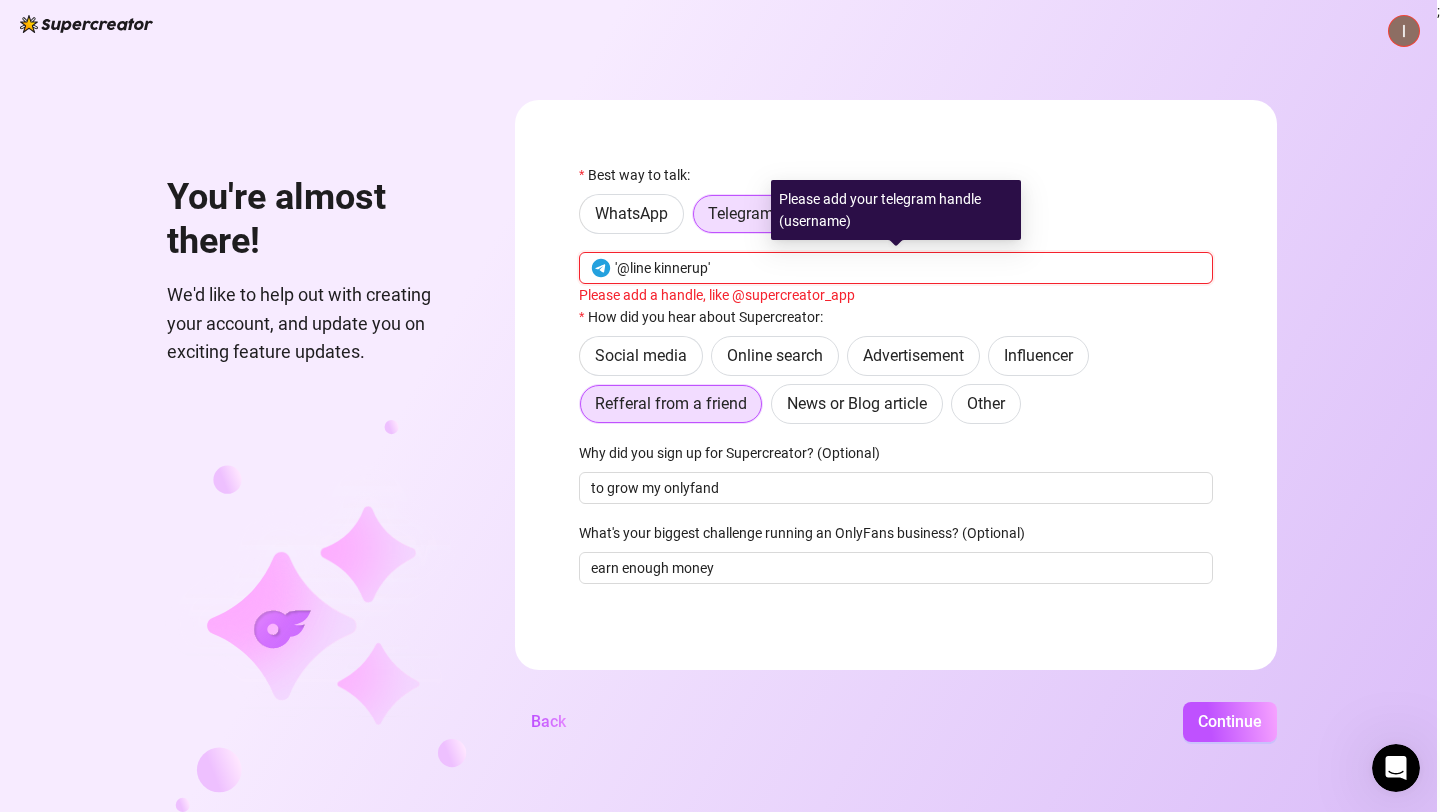 click on "'@line kinnerup'" at bounding box center (908, 268) 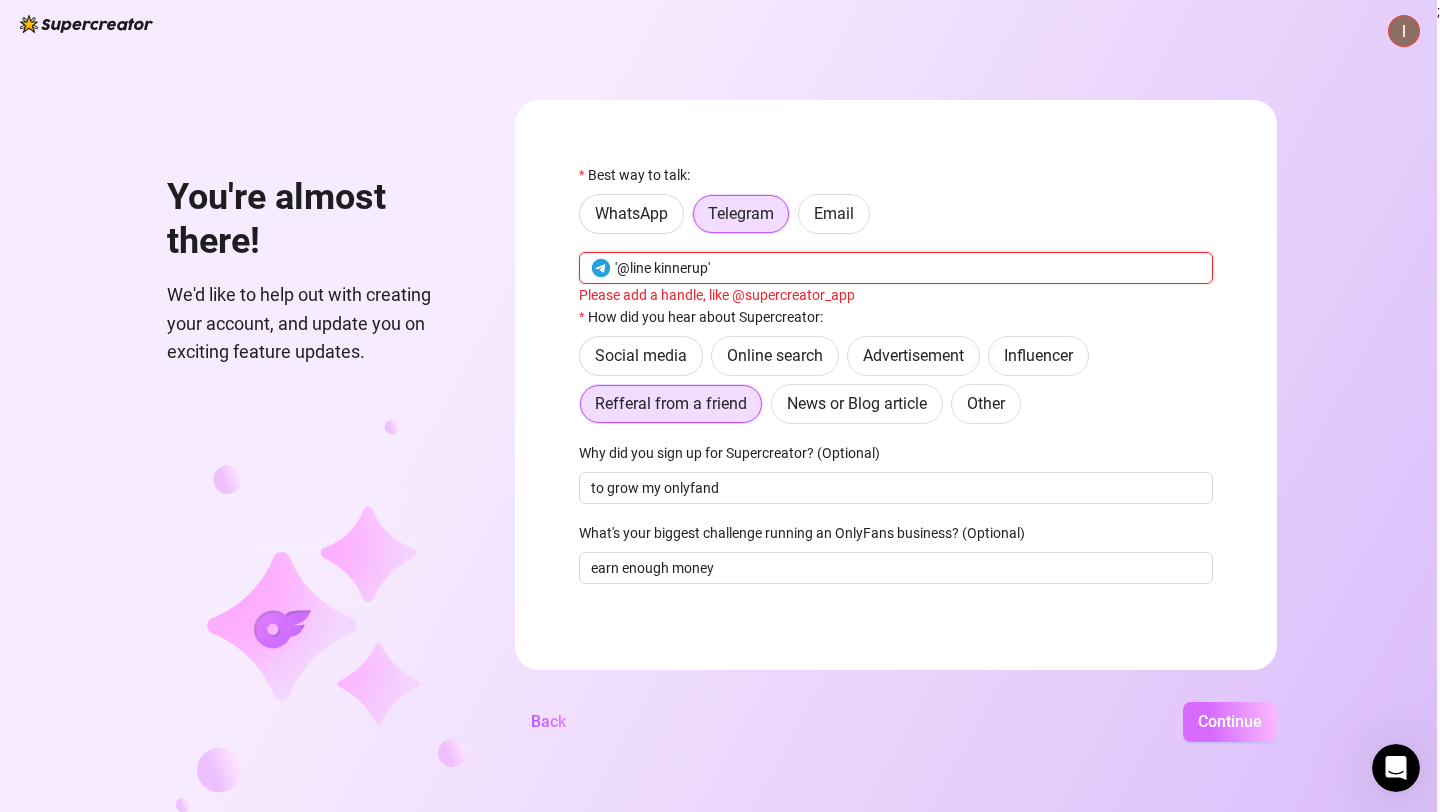 type on "'@line kinnerup'" 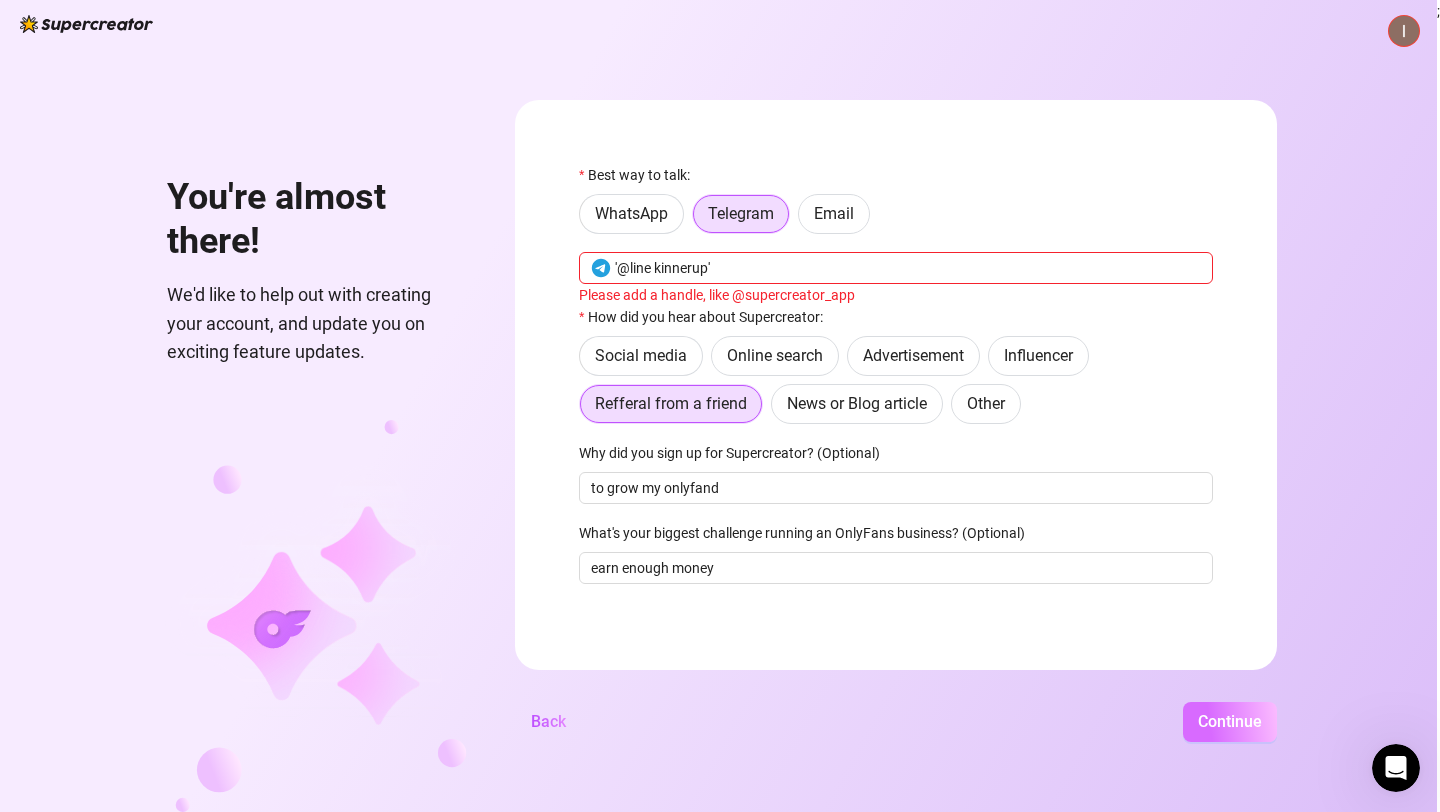 click on "Continue" at bounding box center (1230, 721) 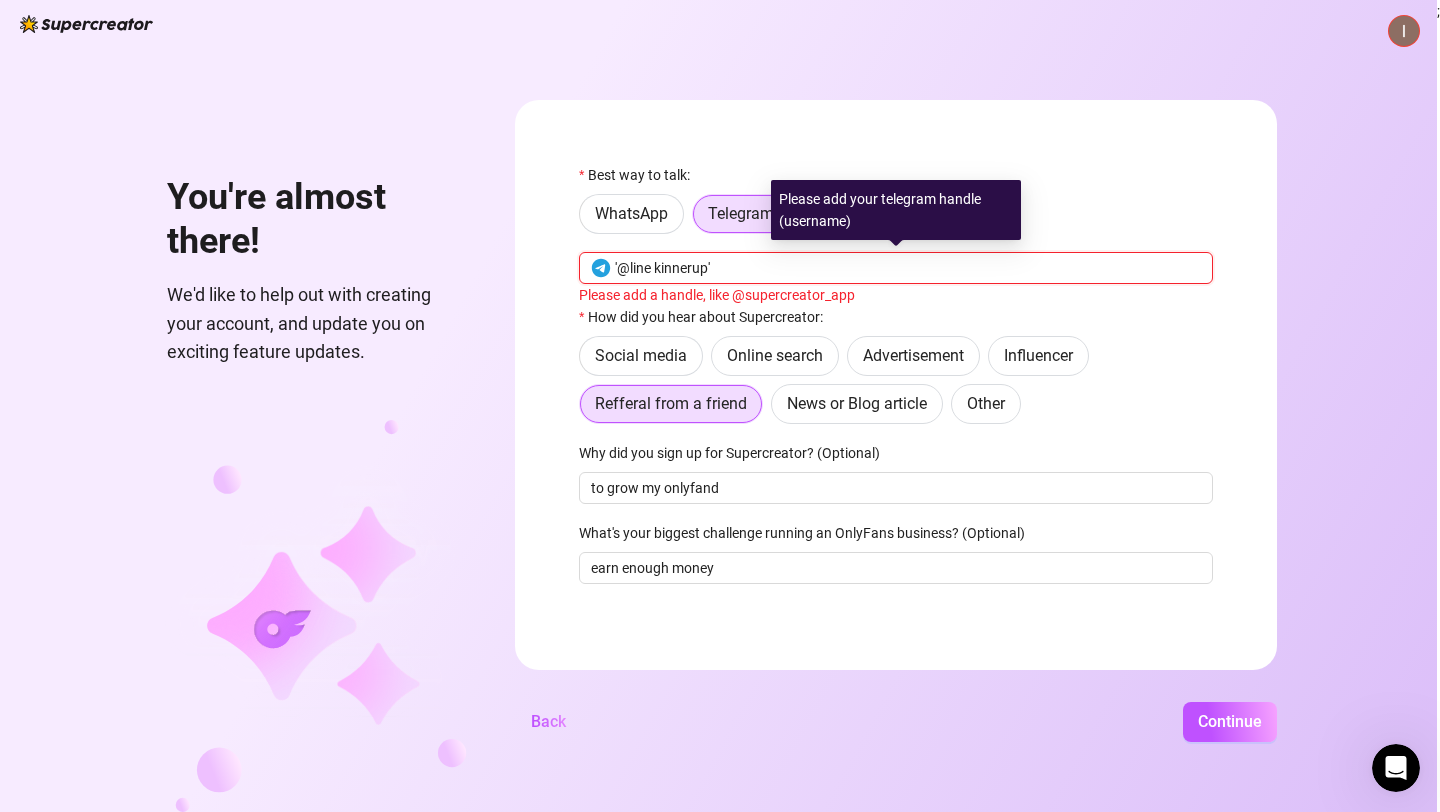 drag, startPoint x: 772, startPoint y: 258, endPoint x: 561, endPoint y: 249, distance: 211.19185 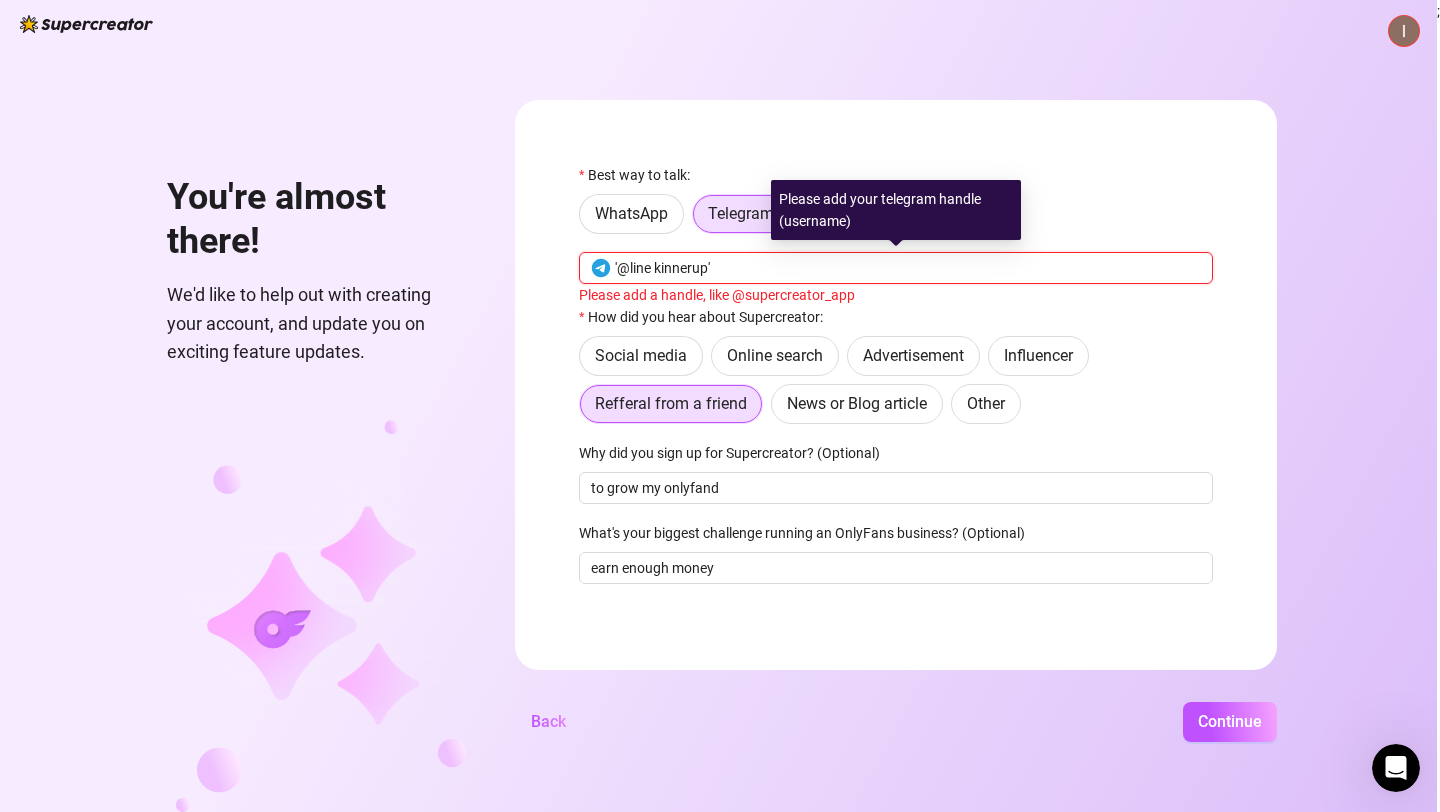 click on "Best way to talk: WhatsApp Telegram Email @[USERNAME] Please add a handle, like @supercreator_app How did you hear about Supercreator: Social media Online search Advertisement Influencer Refferal from a friend News or Blog article Other Why did you sign up for Supercreator? (Optional) to grow my onlyfand What's your biggest challenge running an OnlyFans business? (Optional) earn enough money Back Continue" at bounding box center [896, 385] 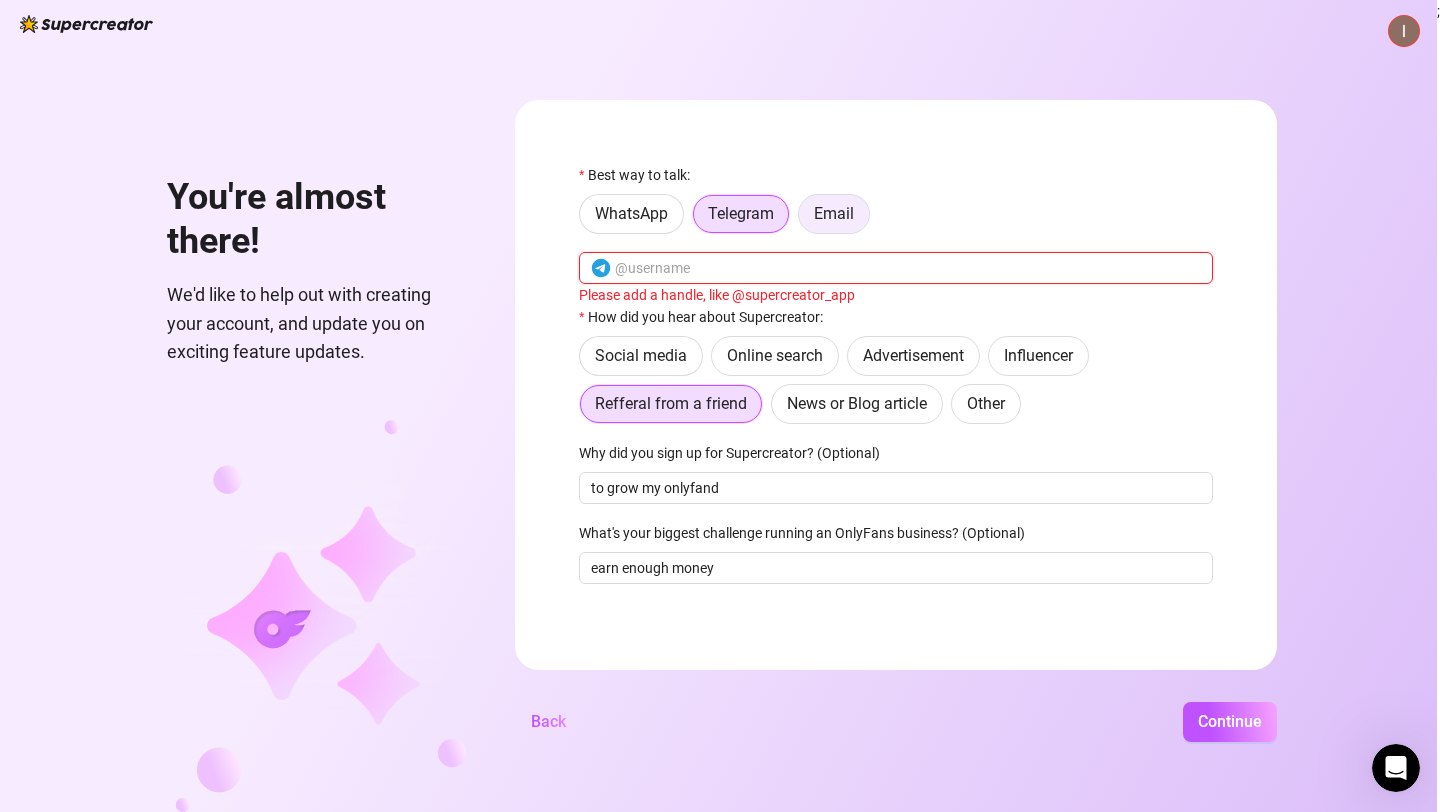 type 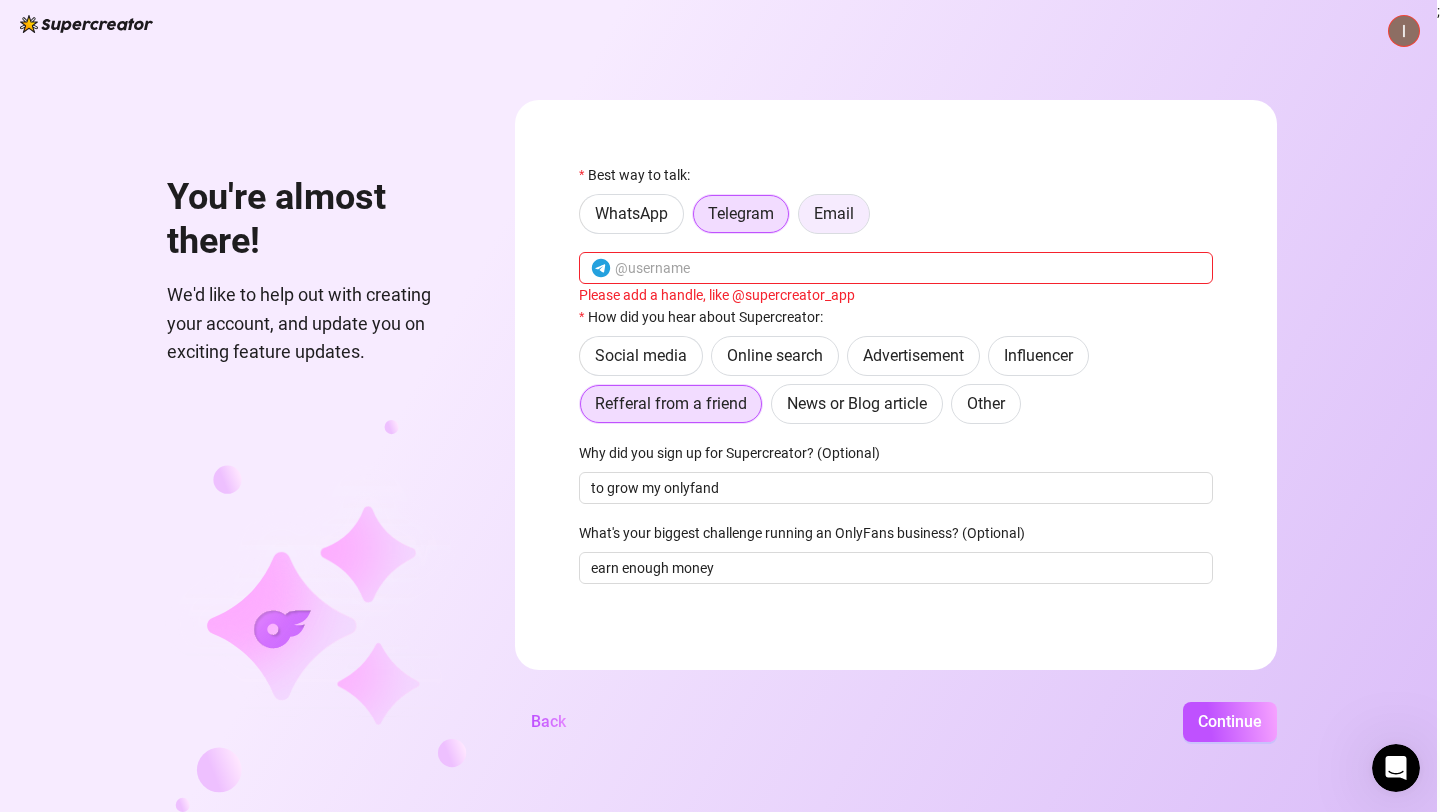click on "Email" at bounding box center [834, 214] 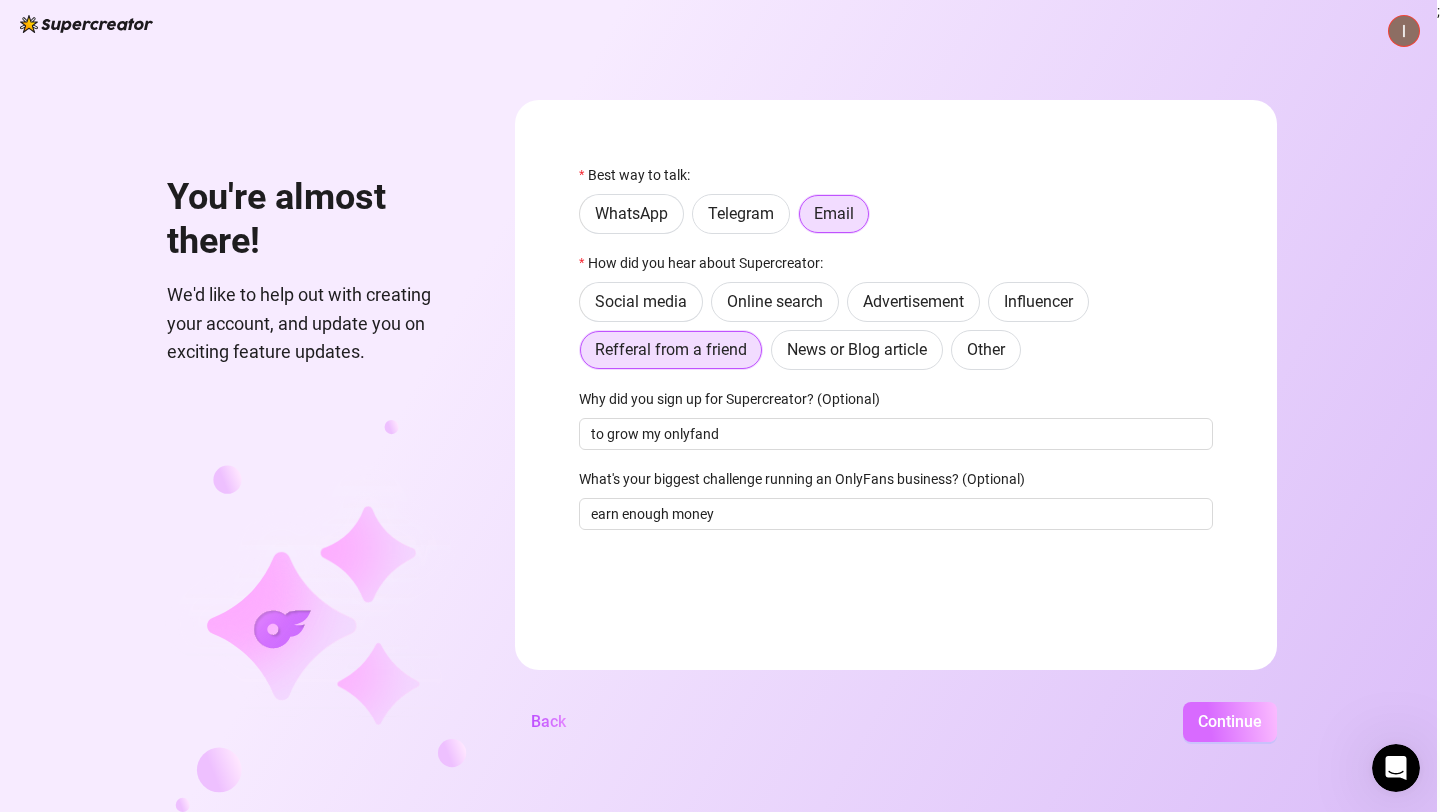 click on "Continue" at bounding box center [1230, 722] 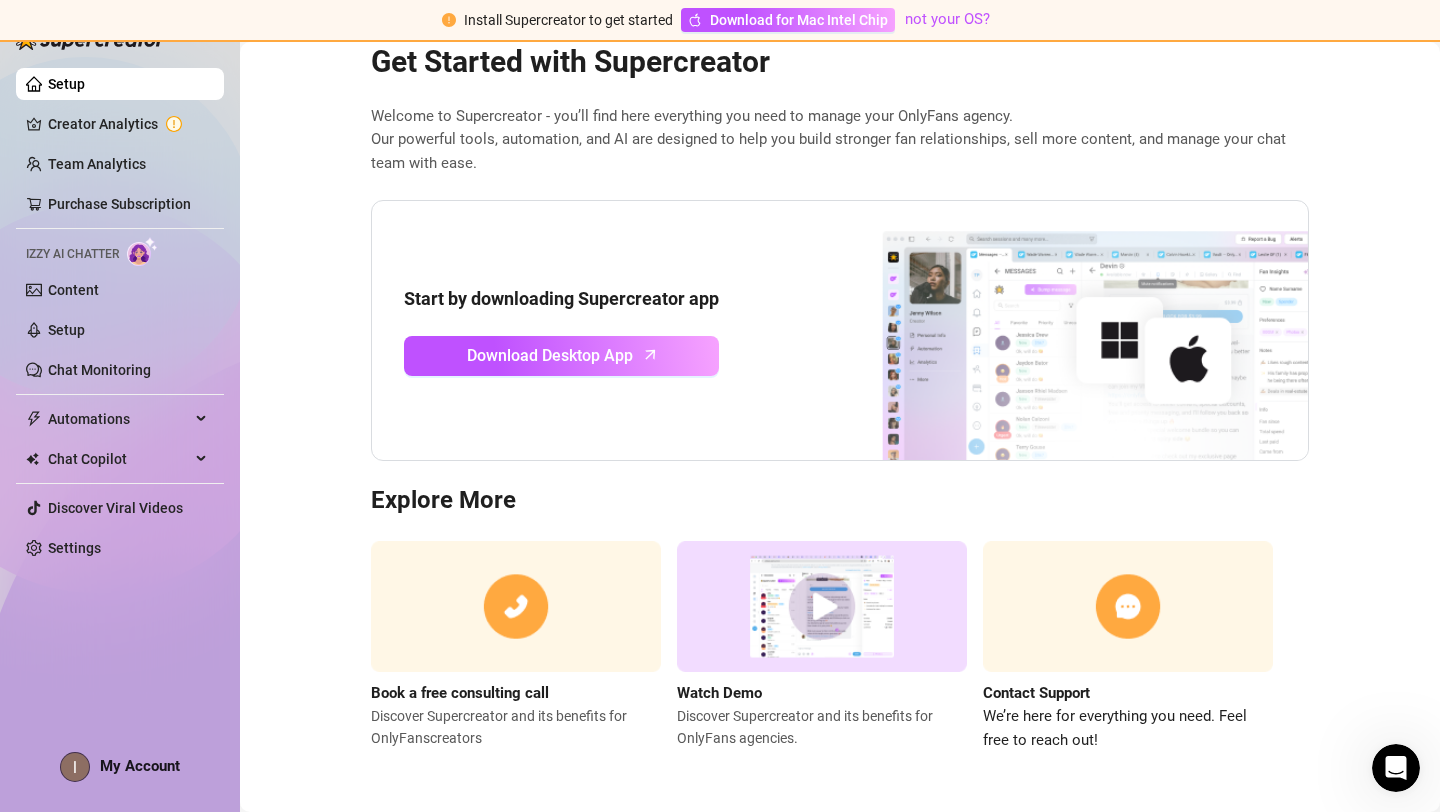 scroll, scrollTop: 0, scrollLeft: 0, axis: both 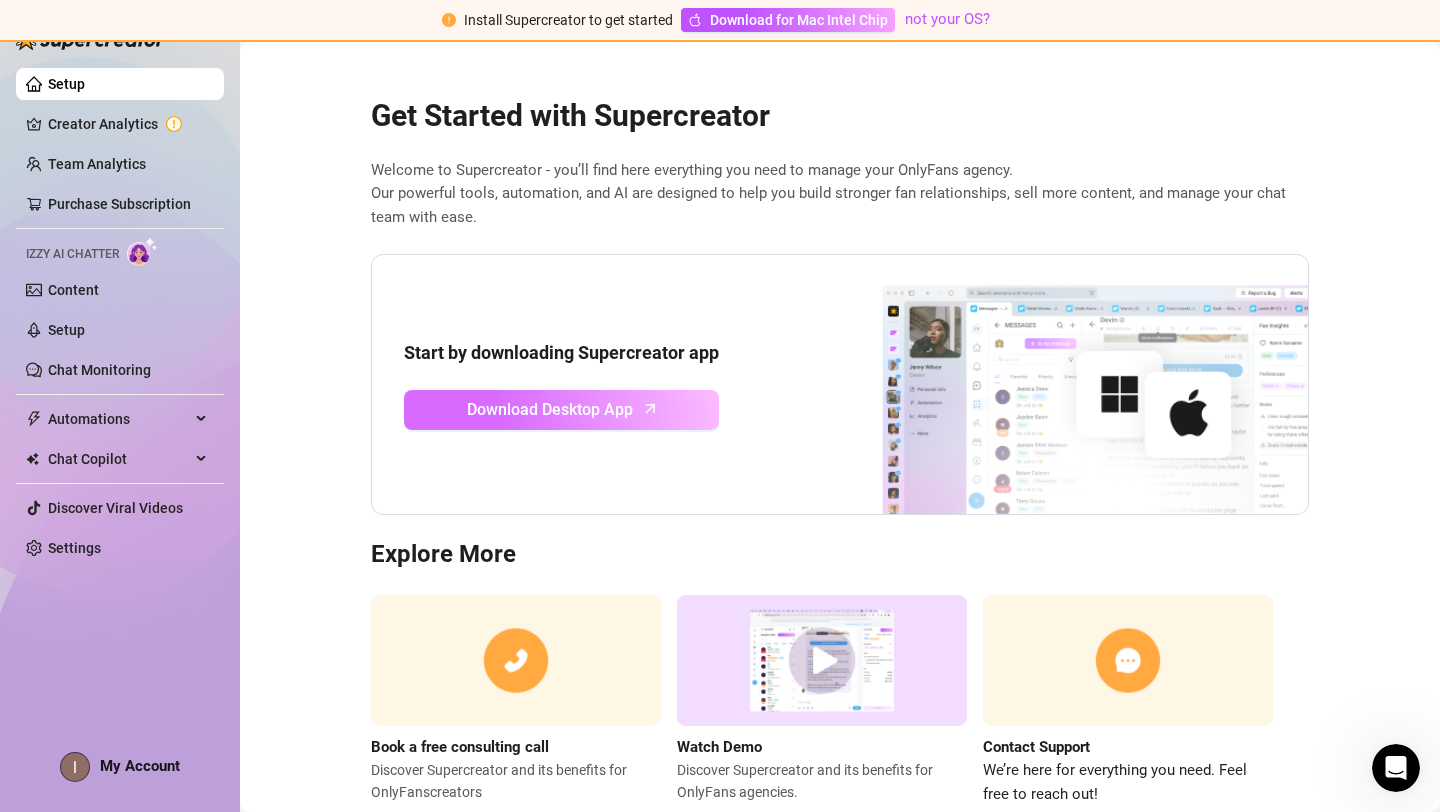 click on "Download Desktop App" at bounding box center (550, 409) 